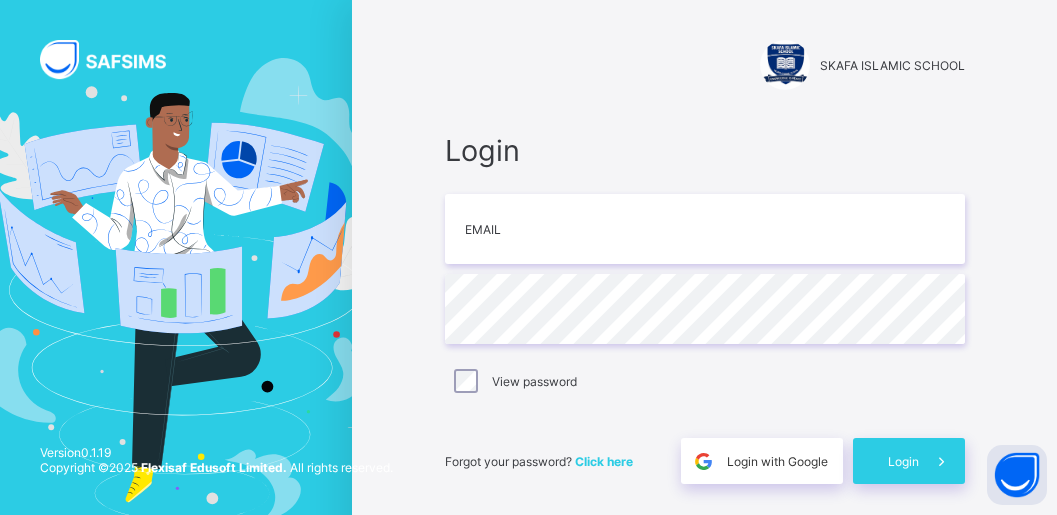 scroll, scrollTop: 0, scrollLeft: 0, axis: both 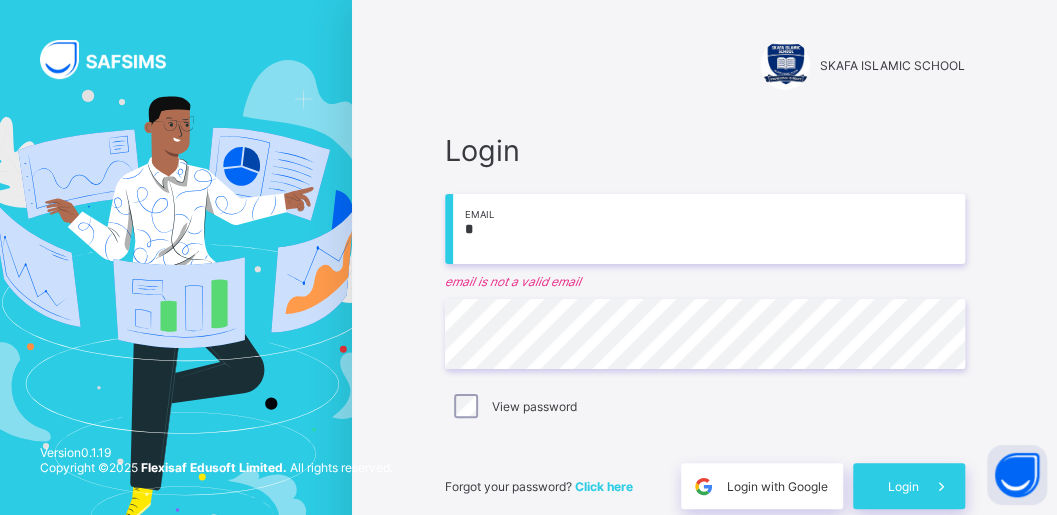 drag, startPoint x: 0, startPoint y: 0, endPoint x: 484, endPoint y: 221, distance: 532.0686 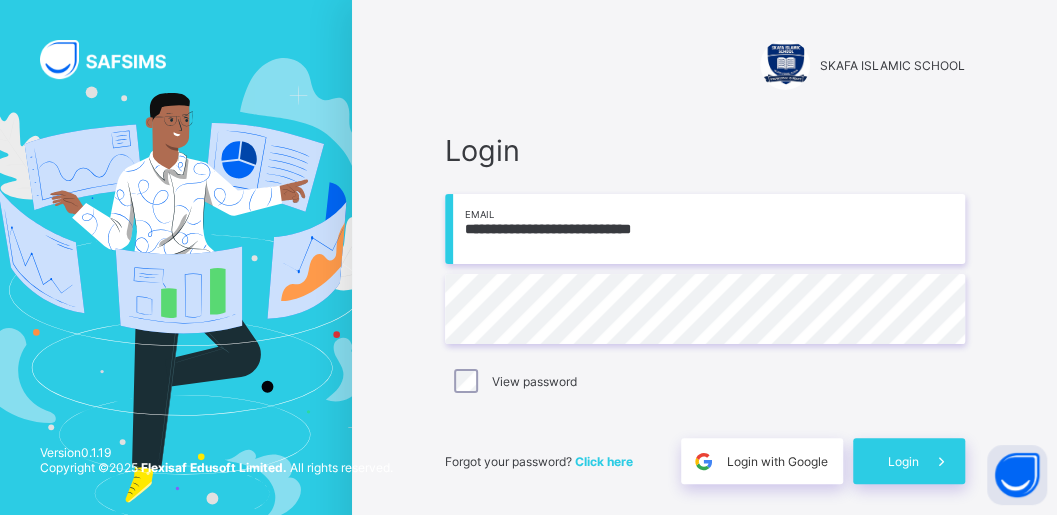 type on "**********" 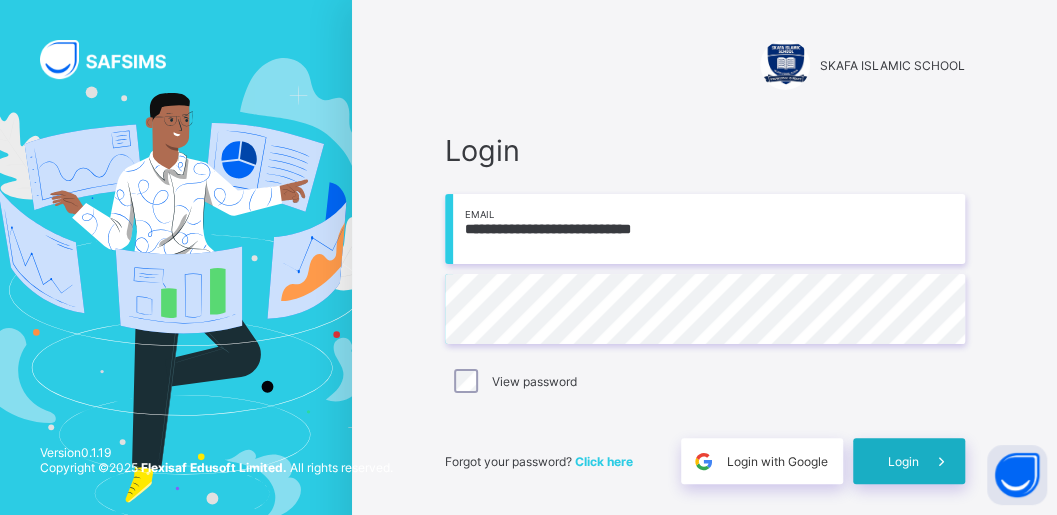 click at bounding box center [942, 461] 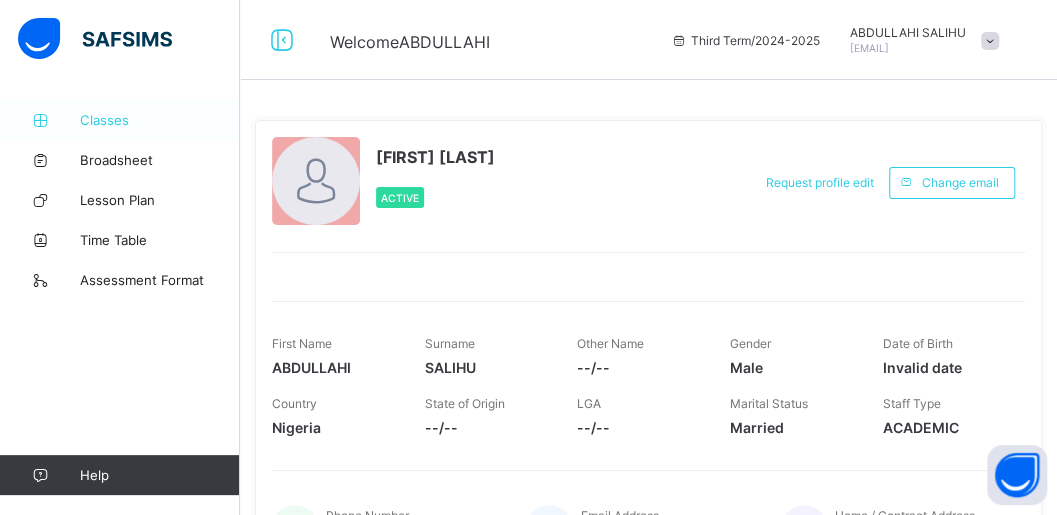 click on "Classes" at bounding box center (160, 120) 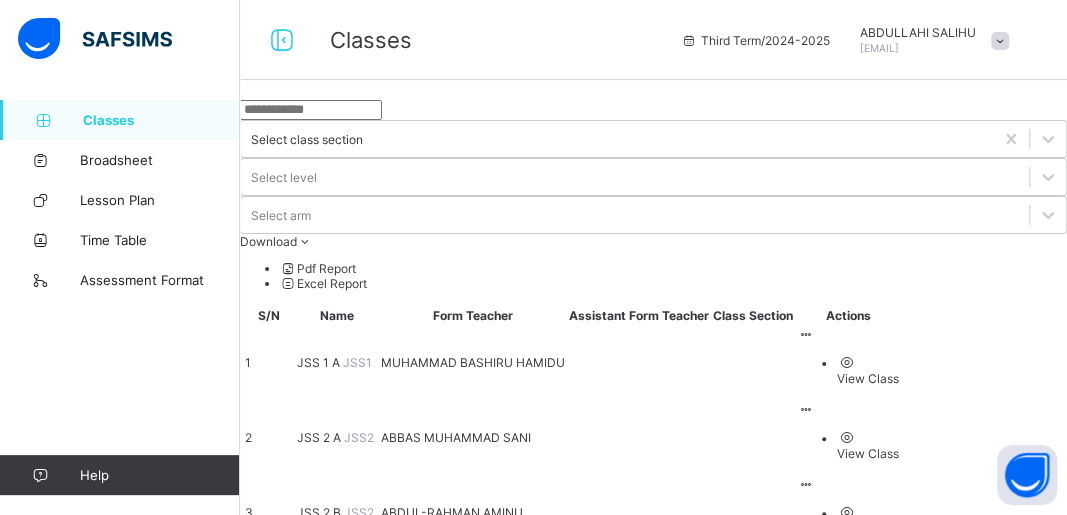 click on "JSS 1   A" at bounding box center [320, 362] 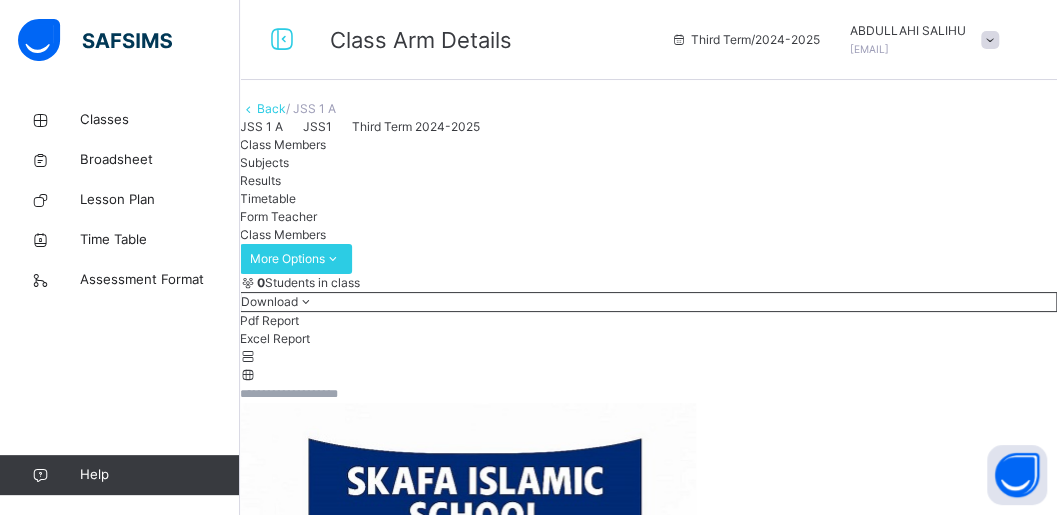 click on "Subjects" at bounding box center (264, 162) 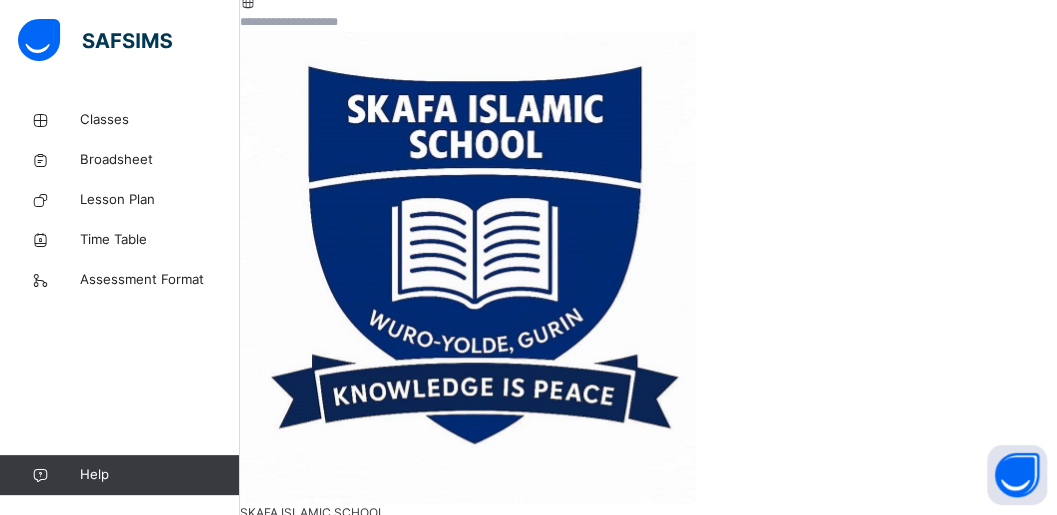scroll, scrollTop: 373, scrollLeft: 0, axis: vertical 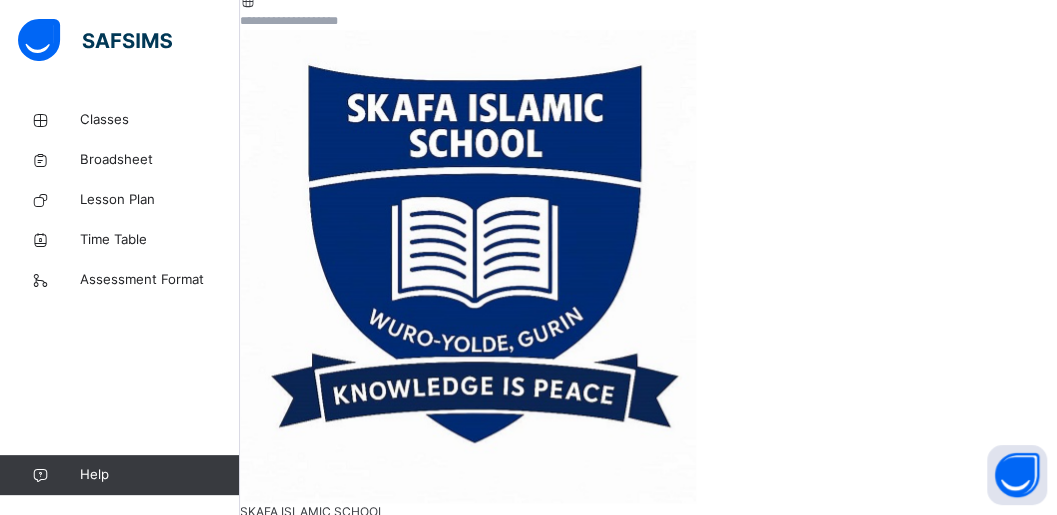 click on "Basic Science   BSCI" at bounding box center (443, 3239) 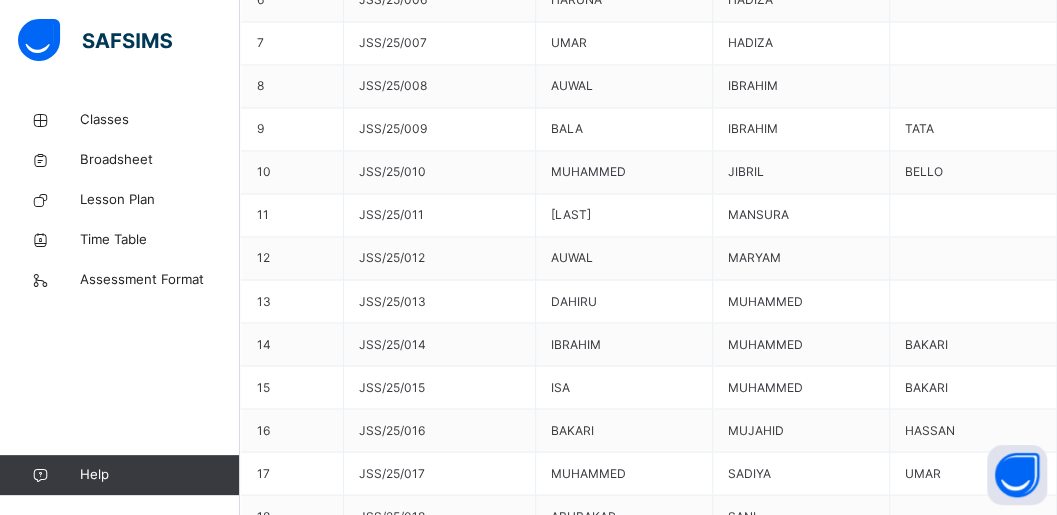 scroll, scrollTop: 315, scrollLeft: 0, axis: vertical 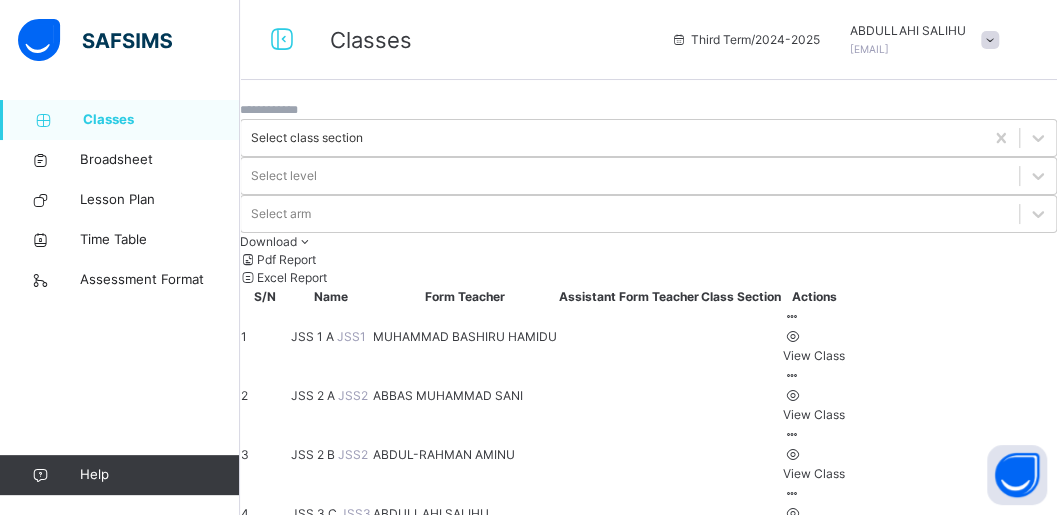 click on "JSS 2   A" at bounding box center (314, 395) 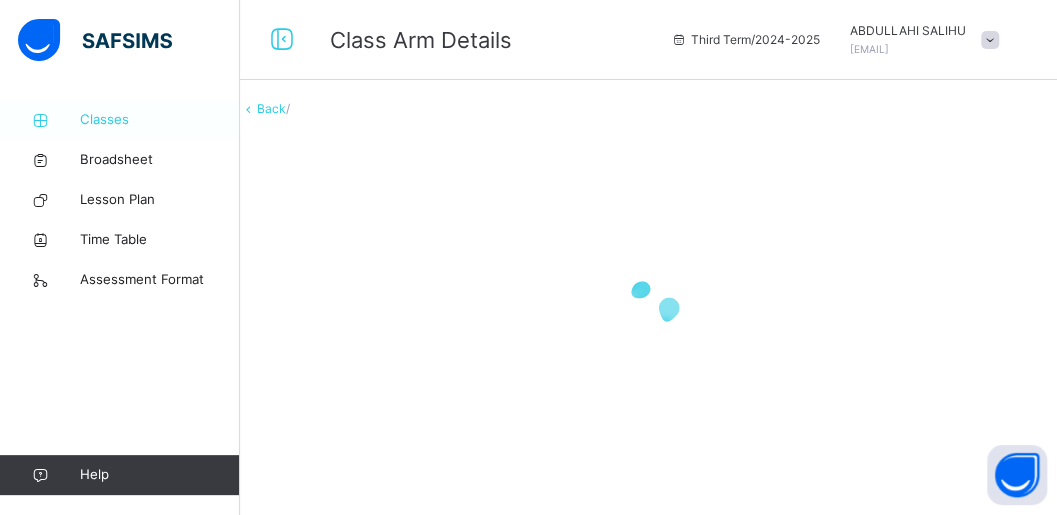 click on "Classes" at bounding box center [120, 120] 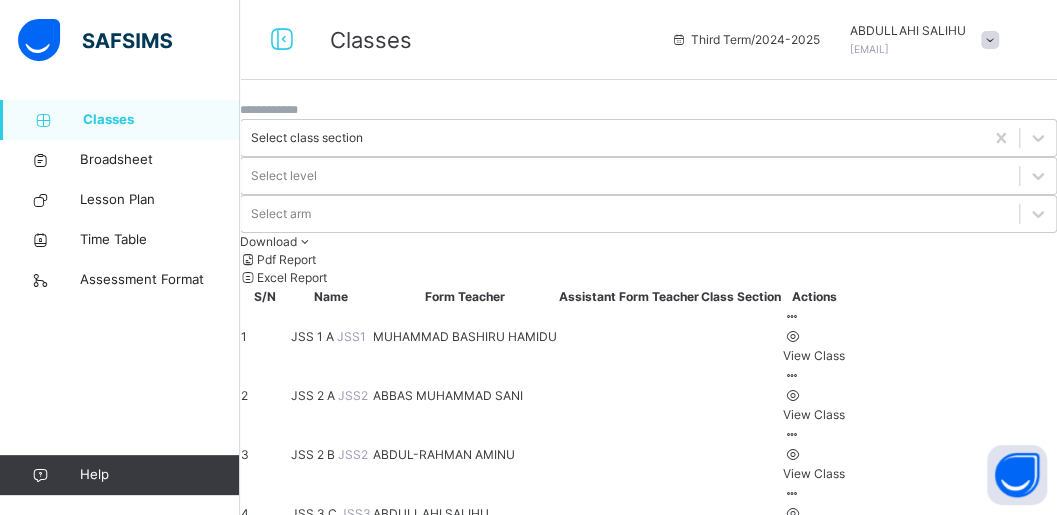 click on "JSS 1   A" at bounding box center (314, 336) 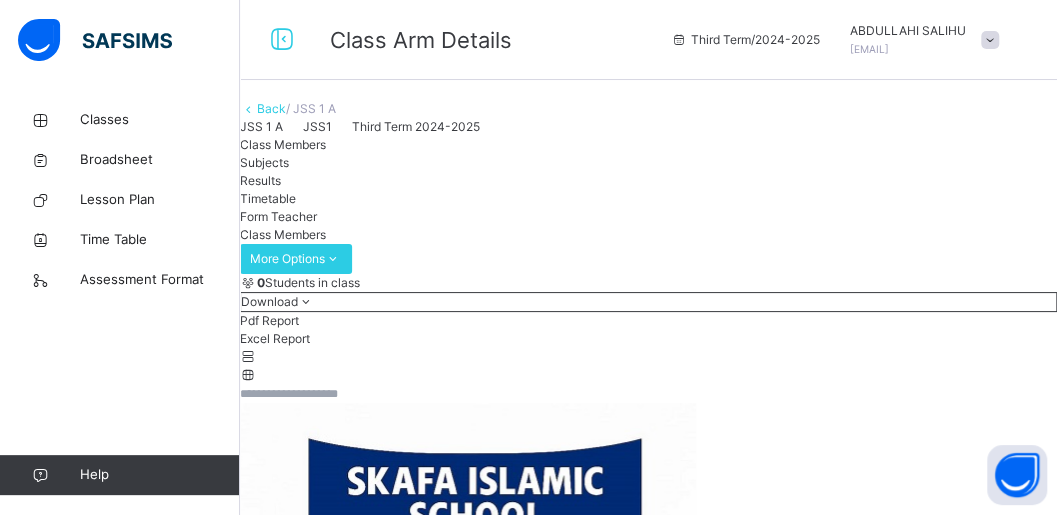 click on "Subjects" at bounding box center (264, 162) 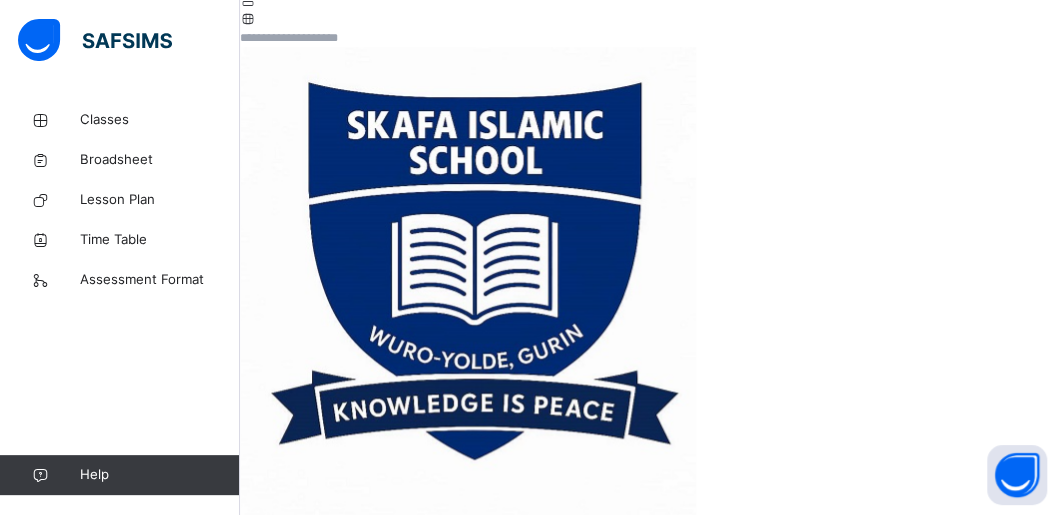 scroll, scrollTop: 373, scrollLeft: 0, axis: vertical 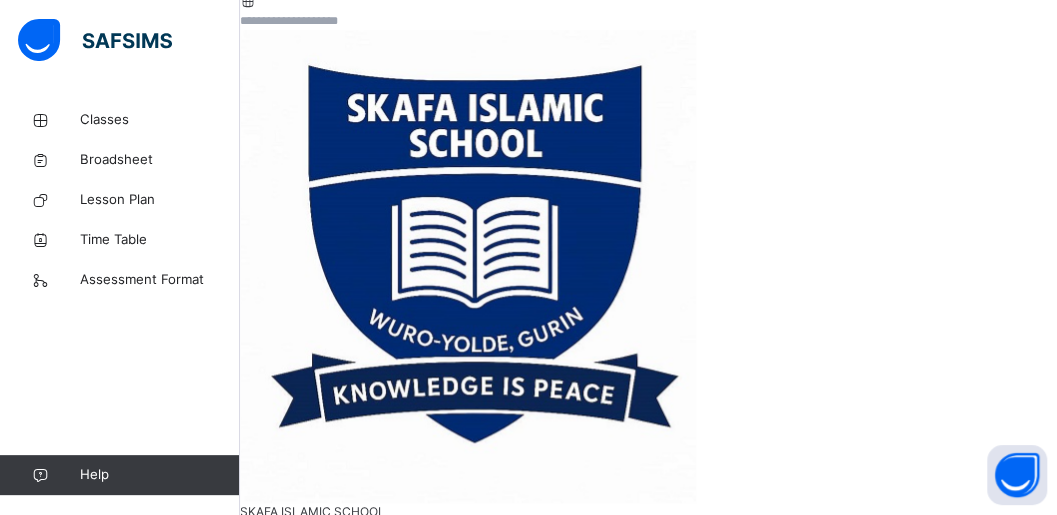 click on "Assess Students Take Attendance" at bounding box center (960, 3306) 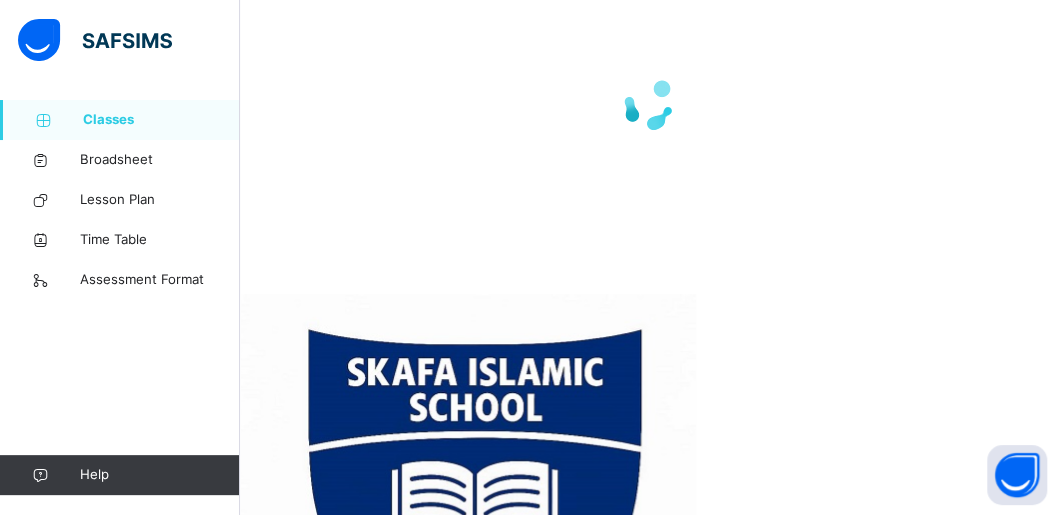 scroll, scrollTop: 0, scrollLeft: 0, axis: both 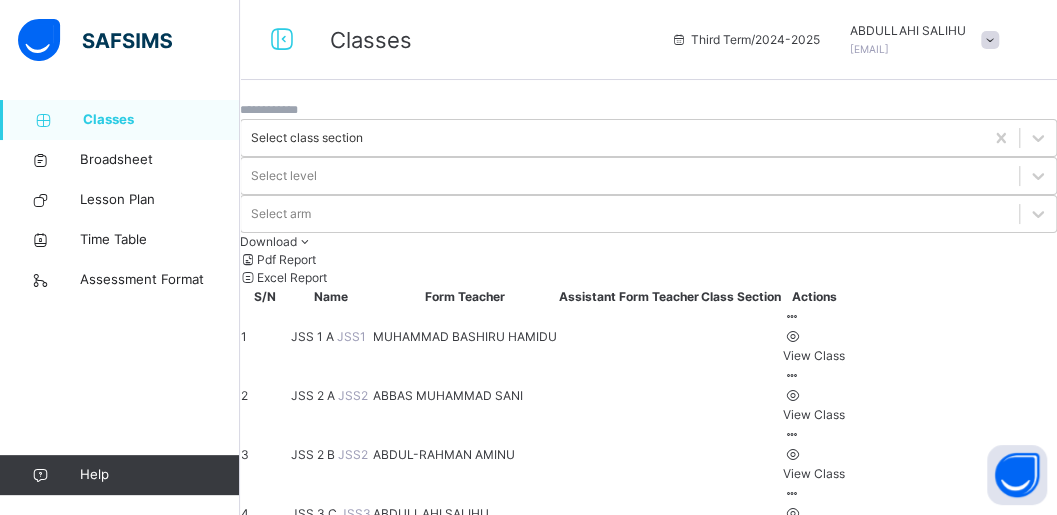 click on "JSS 2   A" at bounding box center [314, 395] 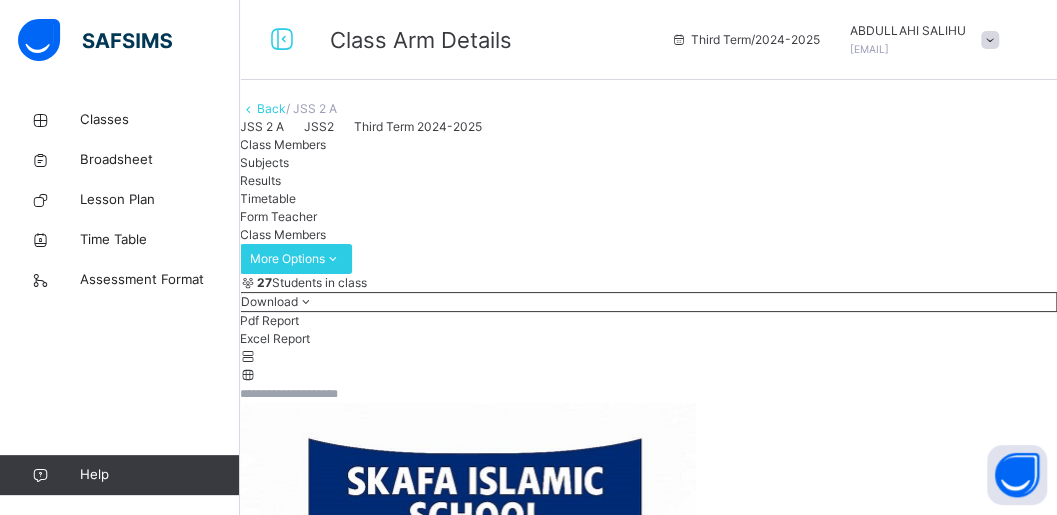 click on "Subjects" at bounding box center (264, 162) 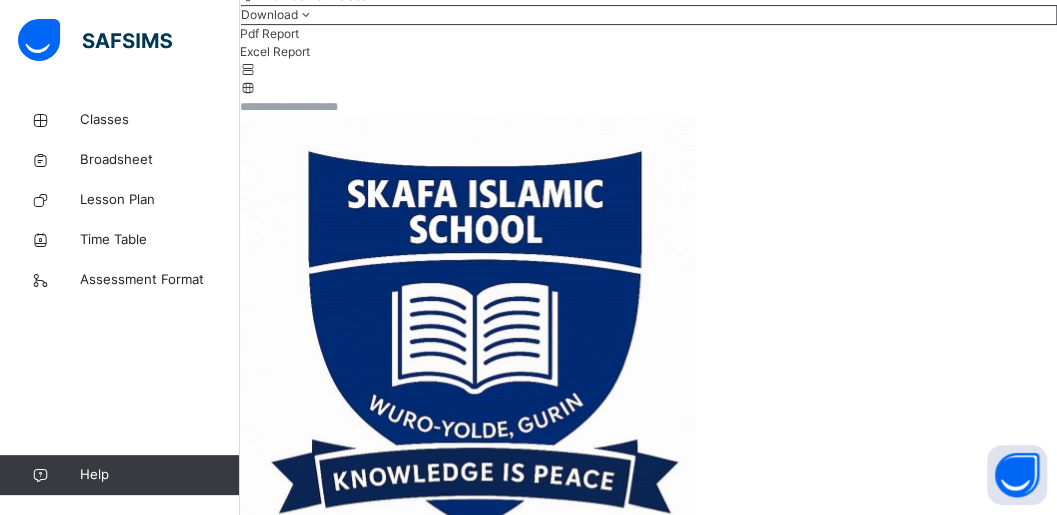 scroll, scrollTop: 320, scrollLeft: 0, axis: vertical 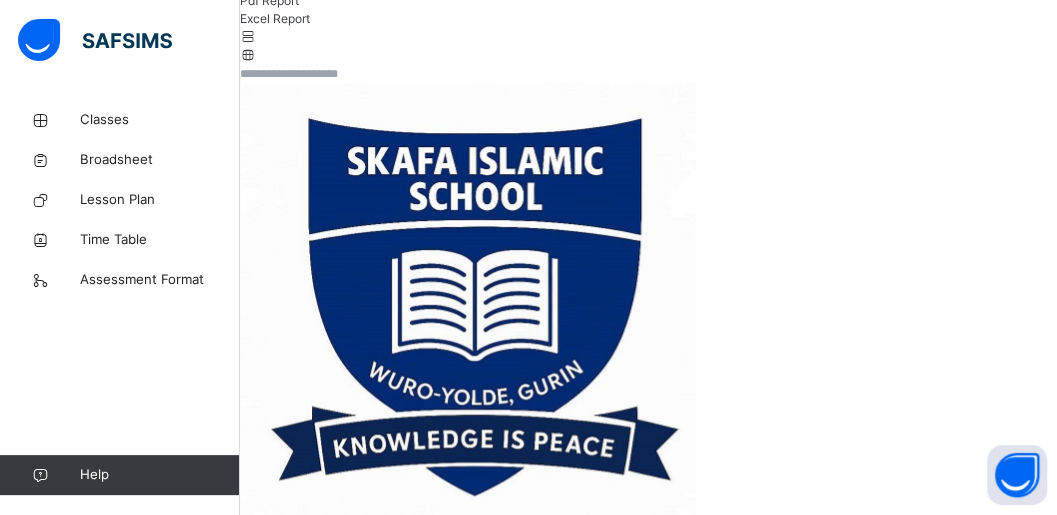 click on "Assess Students" at bounding box center (960, 4120) 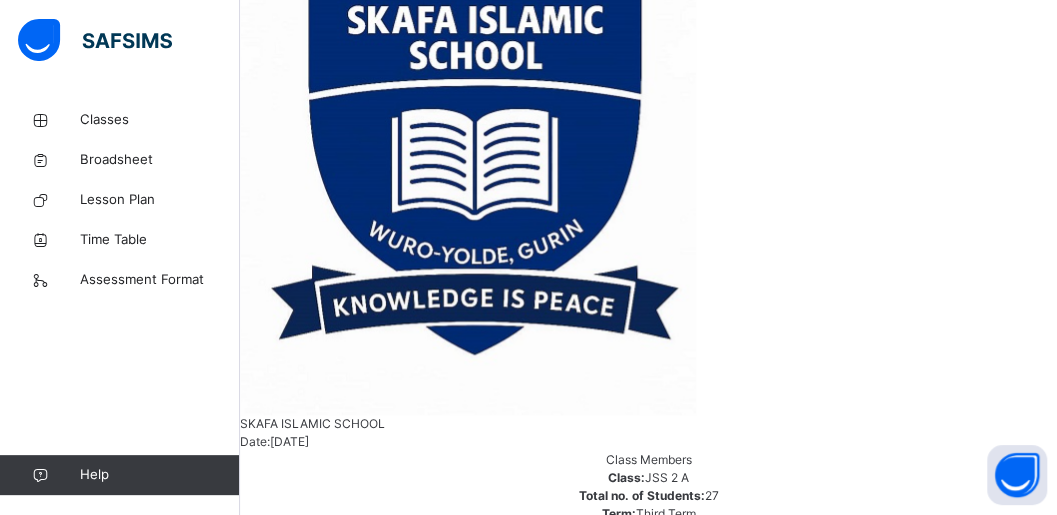 scroll, scrollTop: 770, scrollLeft: 0, axis: vertical 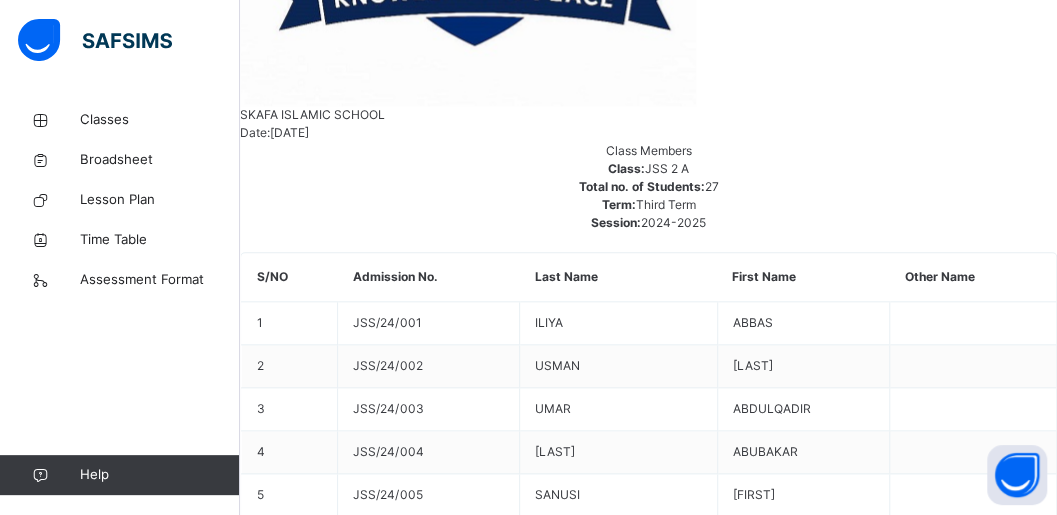 click on "Save Entries" at bounding box center (310, 5502) 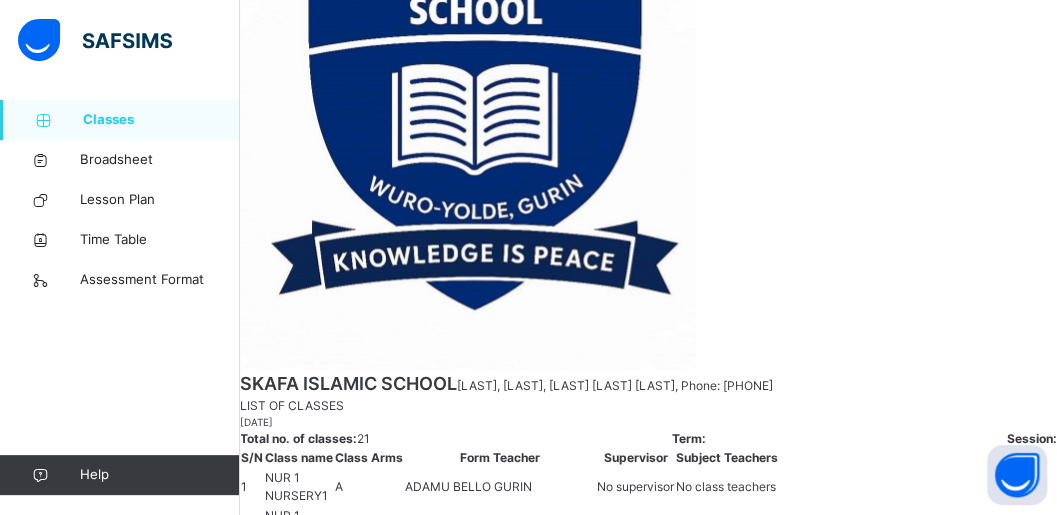 scroll, scrollTop: 0, scrollLeft: 0, axis: both 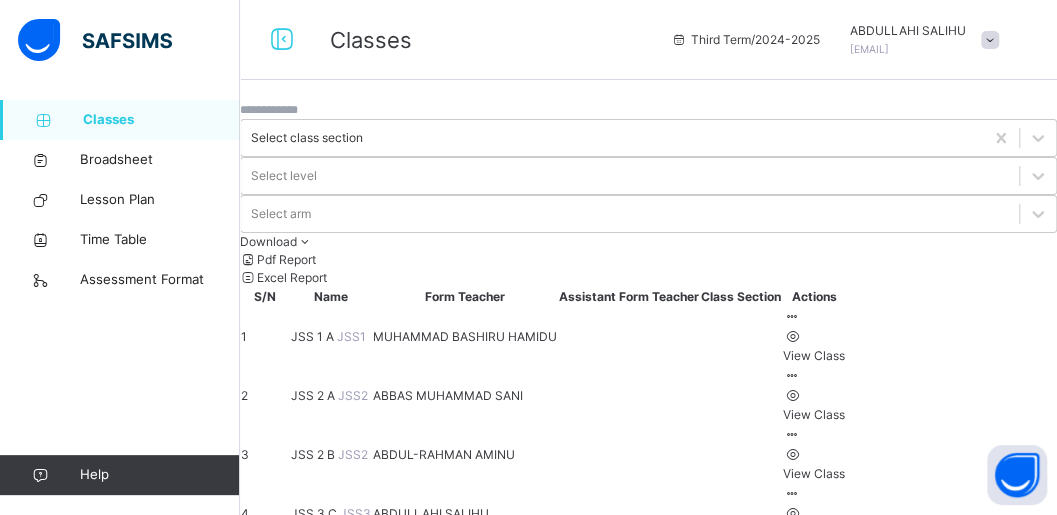 click on "JSS 2   A" at bounding box center [314, 395] 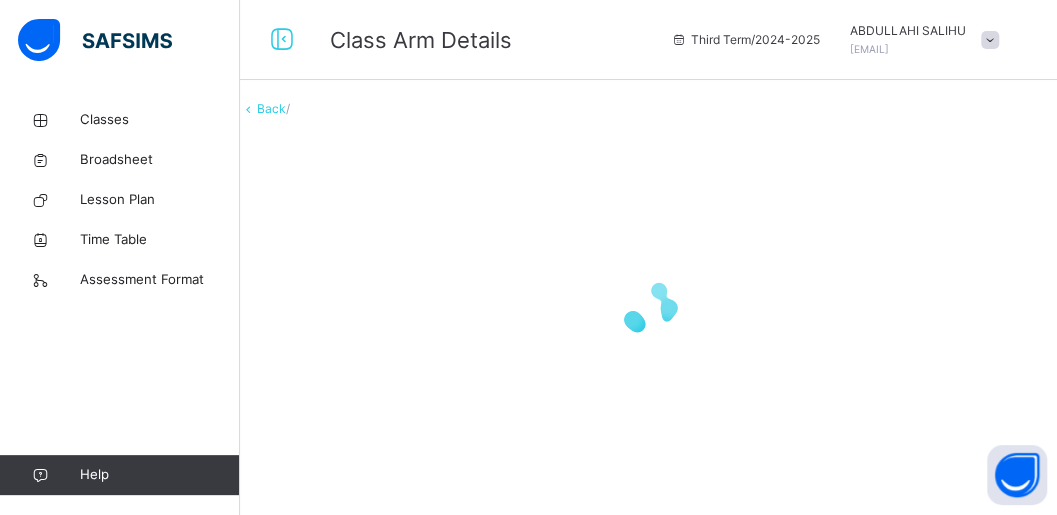 click on "Back  /" at bounding box center [648, 299] 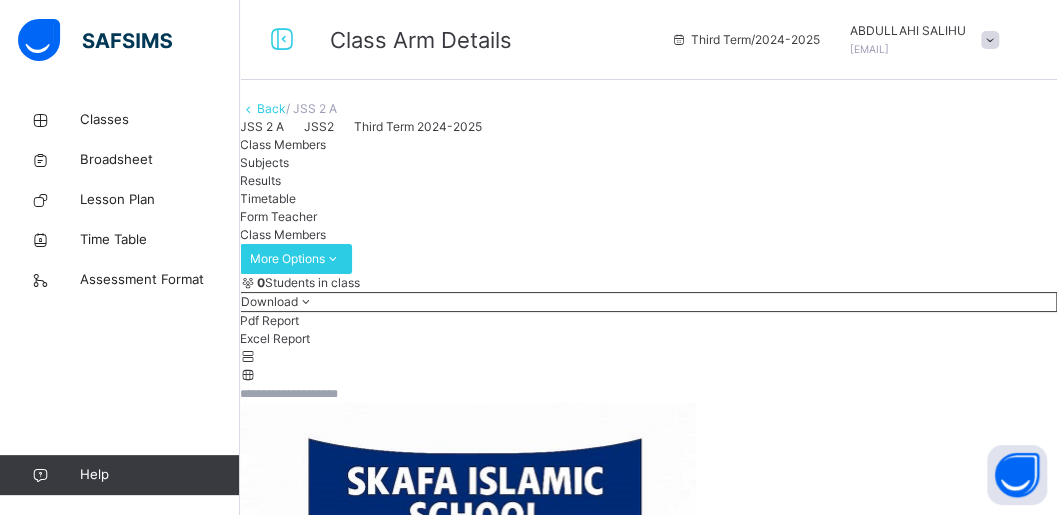 click on "[DATE], [TIME]" at bounding box center (648, 4079) 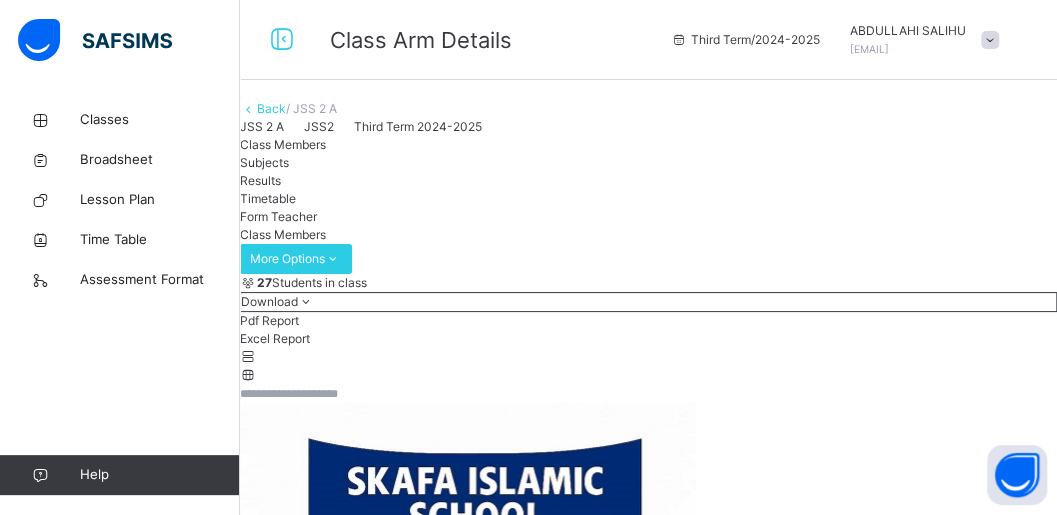 click on "JSS 2 A JSS2 Third Term 2024-2025" at bounding box center (648, 127) 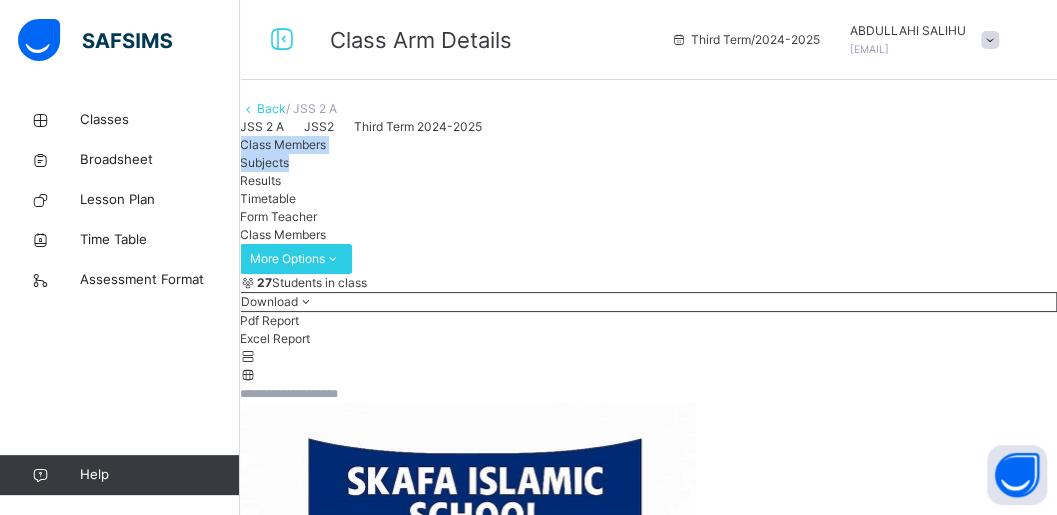 drag, startPoint x: 354, startPoint y: 217, endPoint x: 415, endPoint y: 365, distance: 160.07811 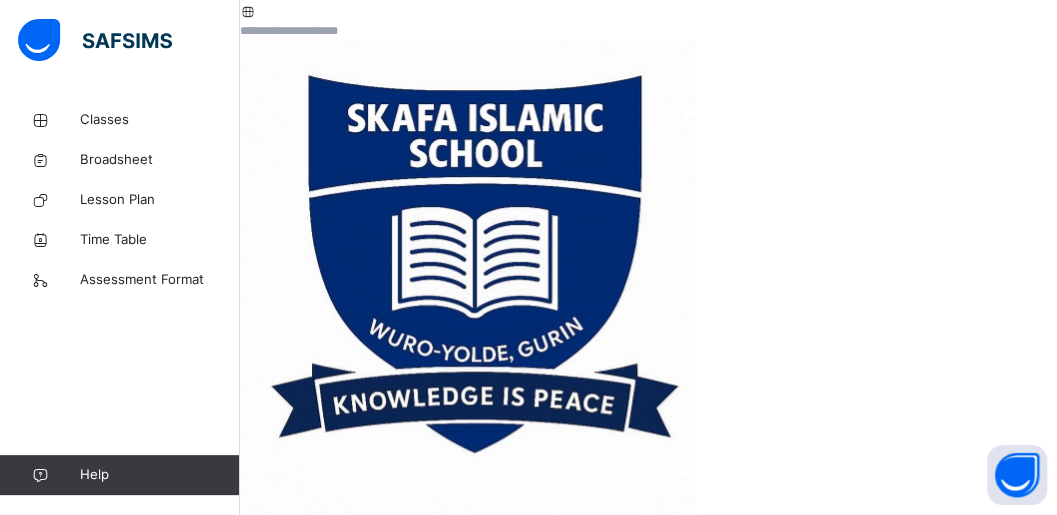 scroll, scrollTop: 400, scrollLeft: 0, axis: vertical 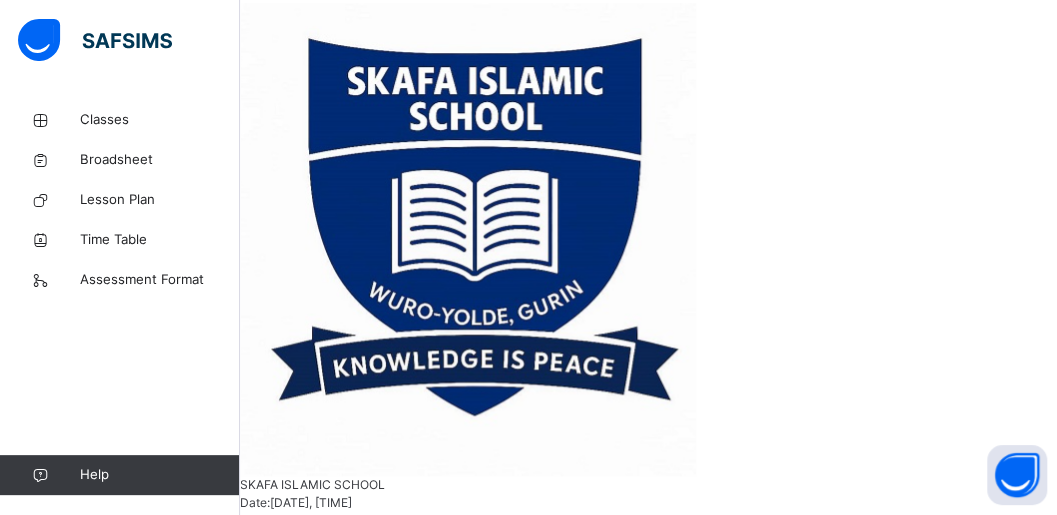 click at bounding box center [274, 4035] 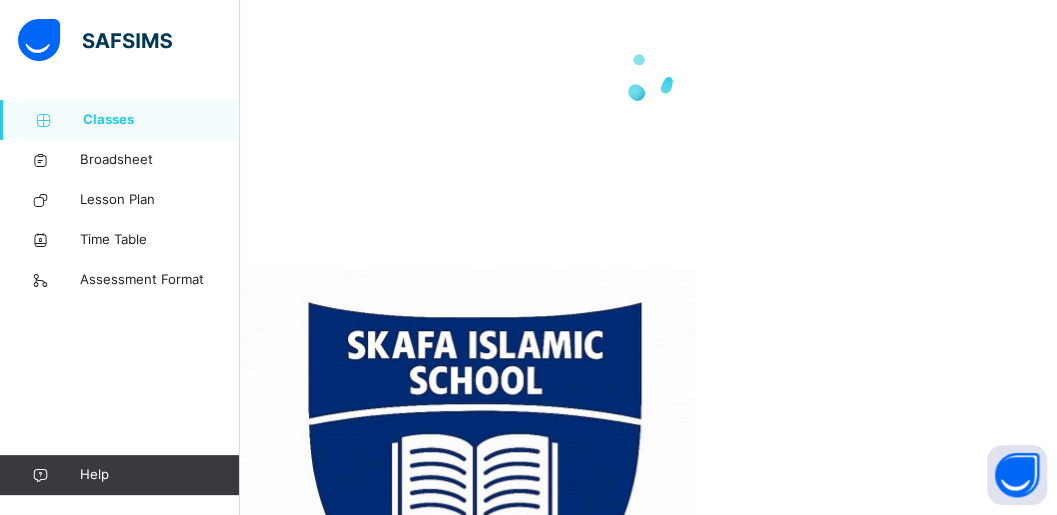 scroll, scrollTop: 0, scrollLeft: 0, axis: both 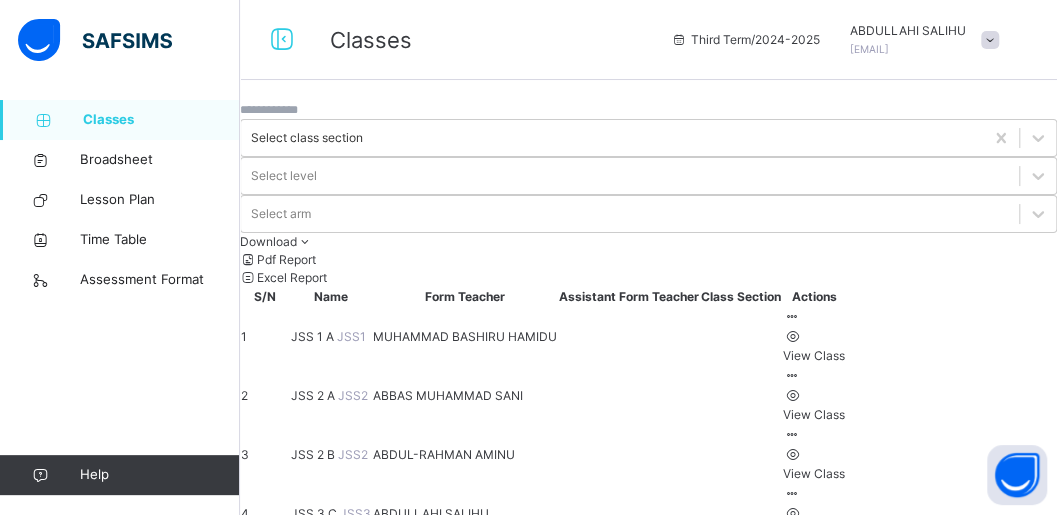drag, startPoint x: 368, startPoint y: 252, endPoint x: 368, endPoint y: 265, distance: 13 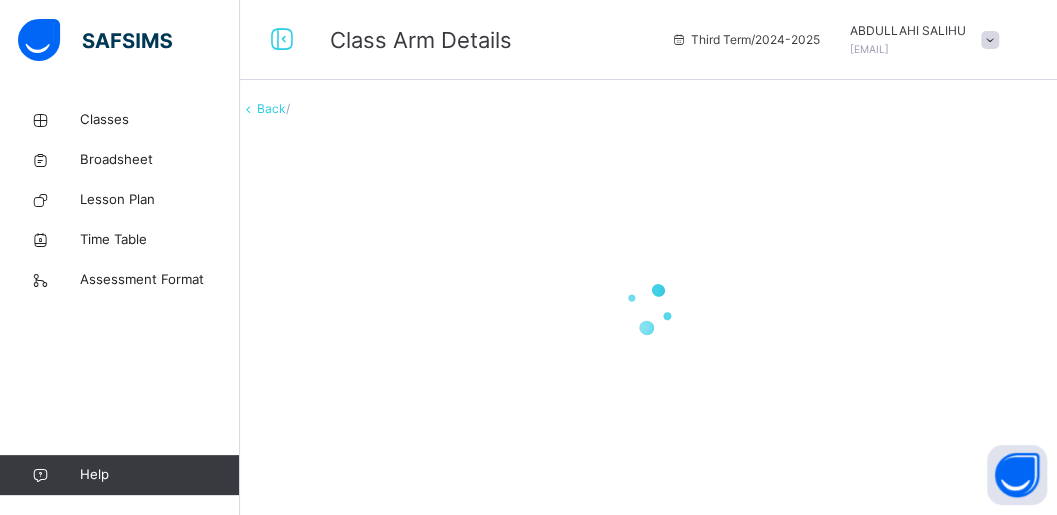 click at bounding box center [648, 308] 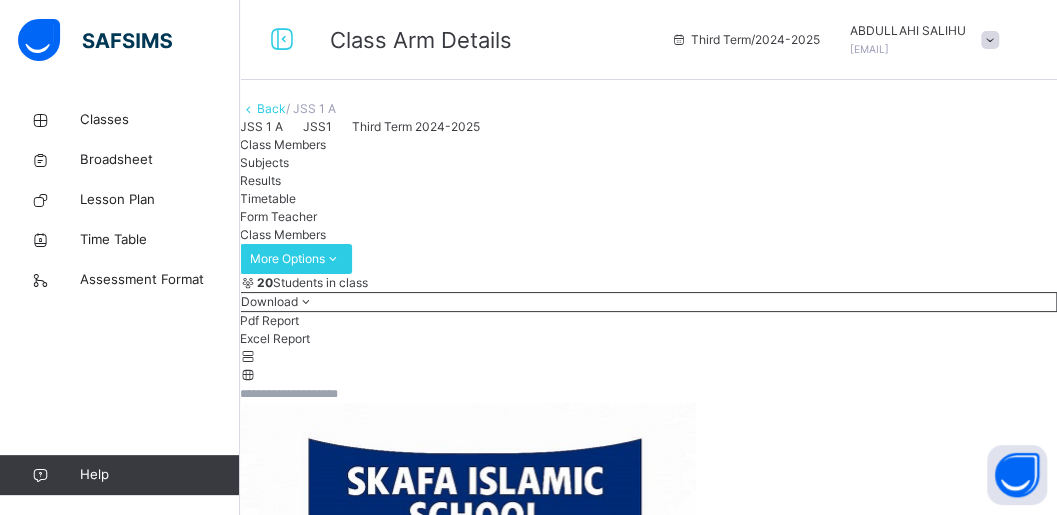 click on "JSS 1 A JSS1 Third Term 2024-2025" at bounding box center [648, 127] 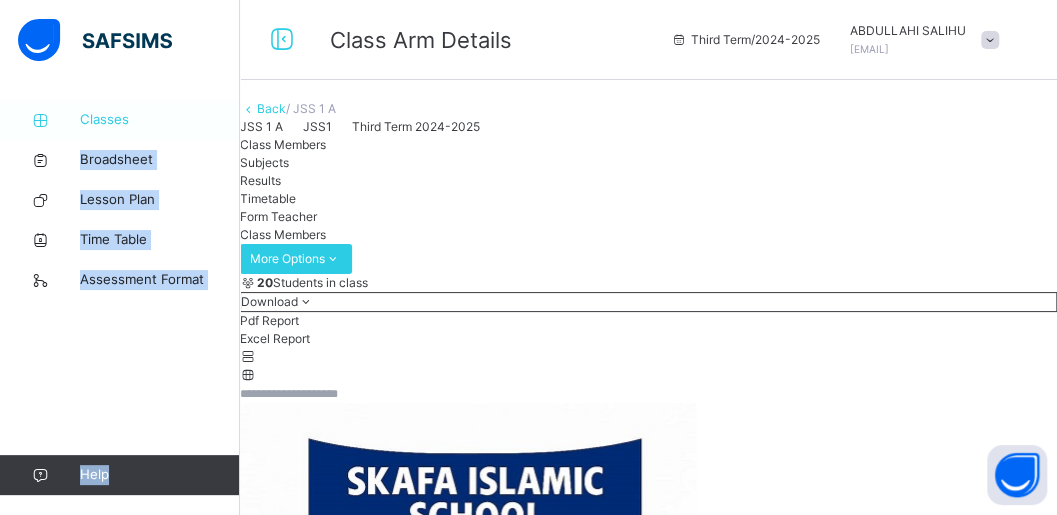 drag, startPoint x: 267, startPoint y: 128, endPoint x: 182, endPoint y: 123, distance: 85.146935 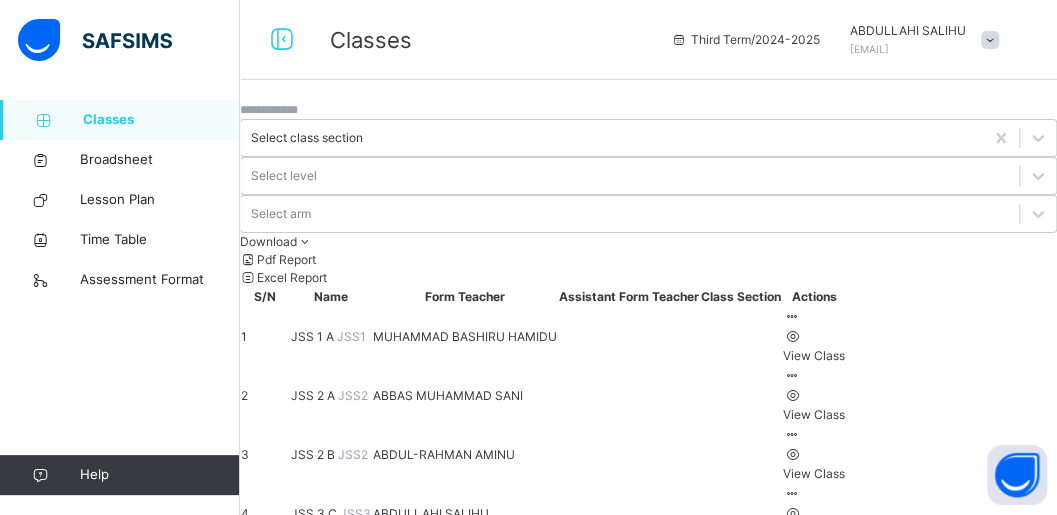 drag, startPoint x: 434, startPoint y: 254, endPoint x: 439, endPoint y: 273, distance: 19.646883 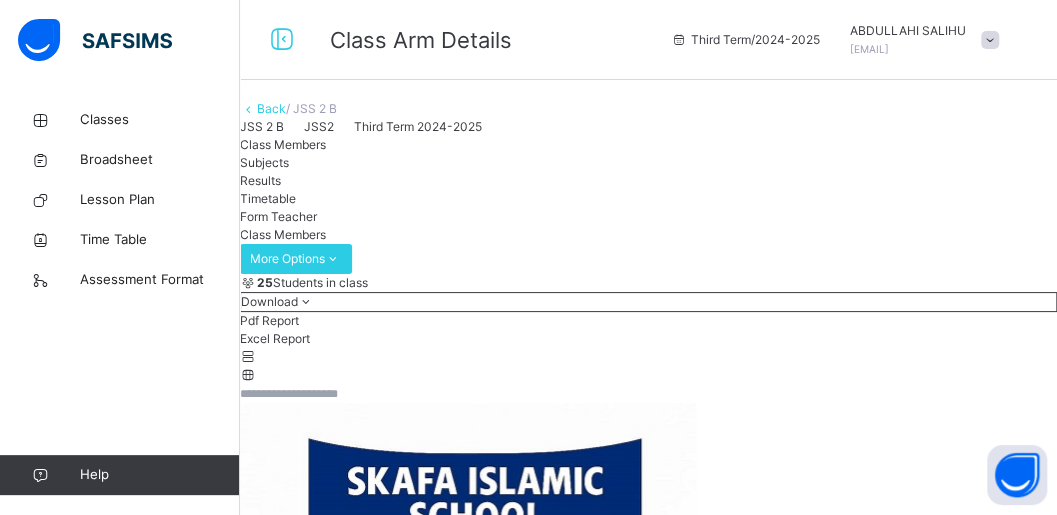 click on "Subjects" at bounding box center [264, 162] 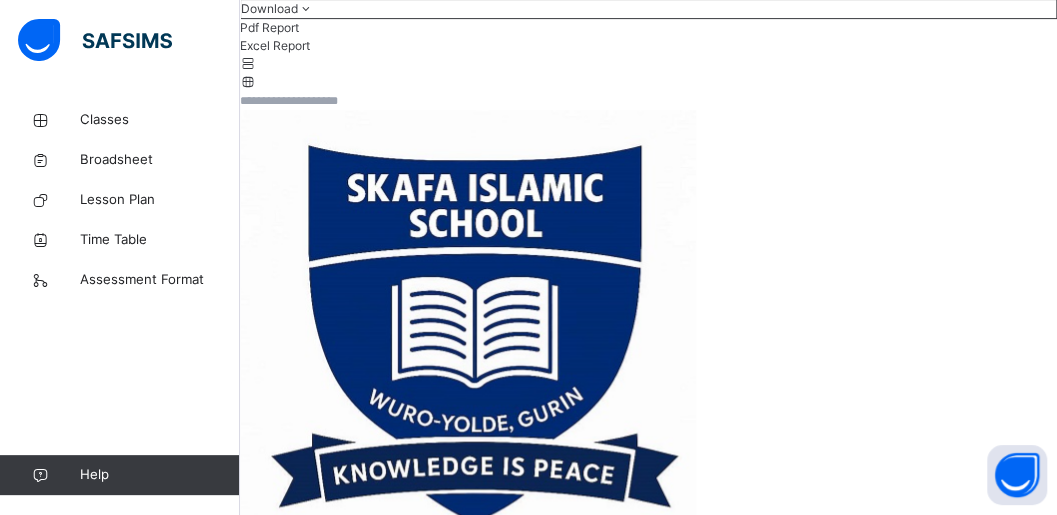 scroll, scrollTop: 320, scrollLeft: 0, axis: vertical 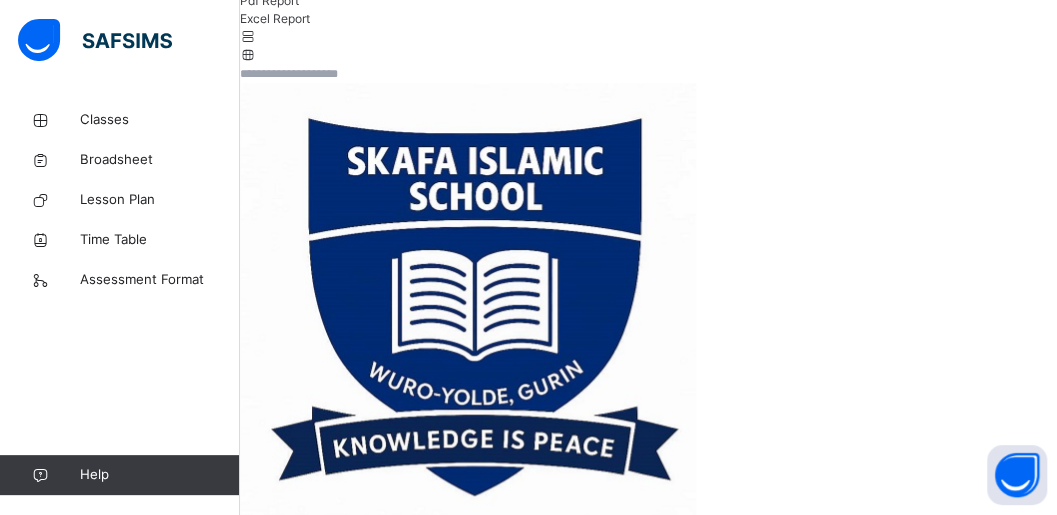 click at bounding box center [274, 3828] 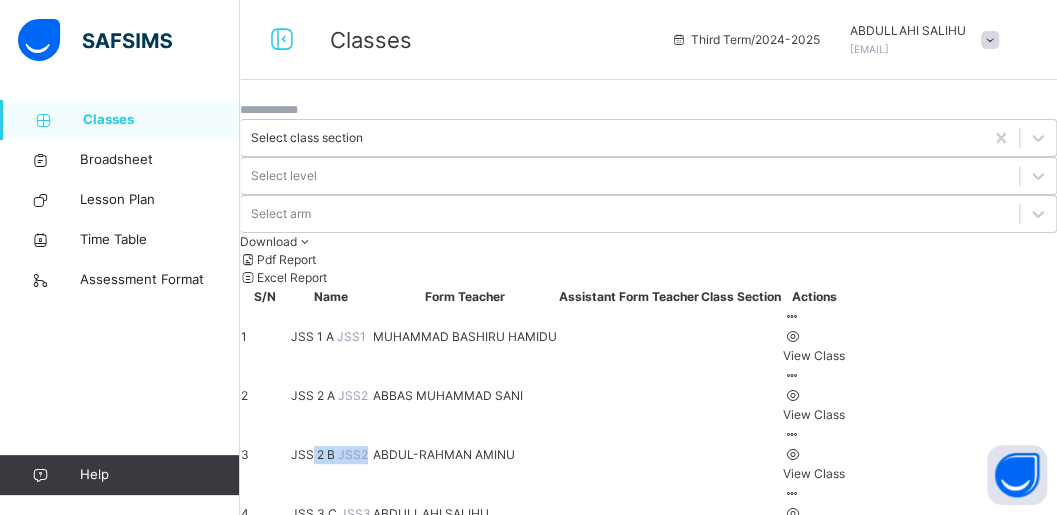 drag, startPoint x: 373, startPoint y: 394, endPoint x: 363, endPoint y: 376, distance: 20.59126 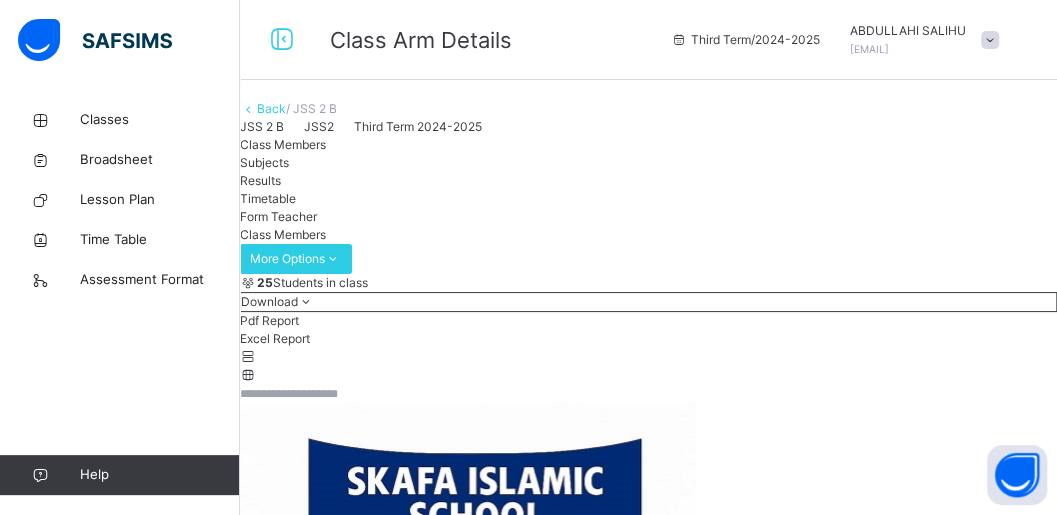 click on "Subjects" at bounding box center (264, 162) 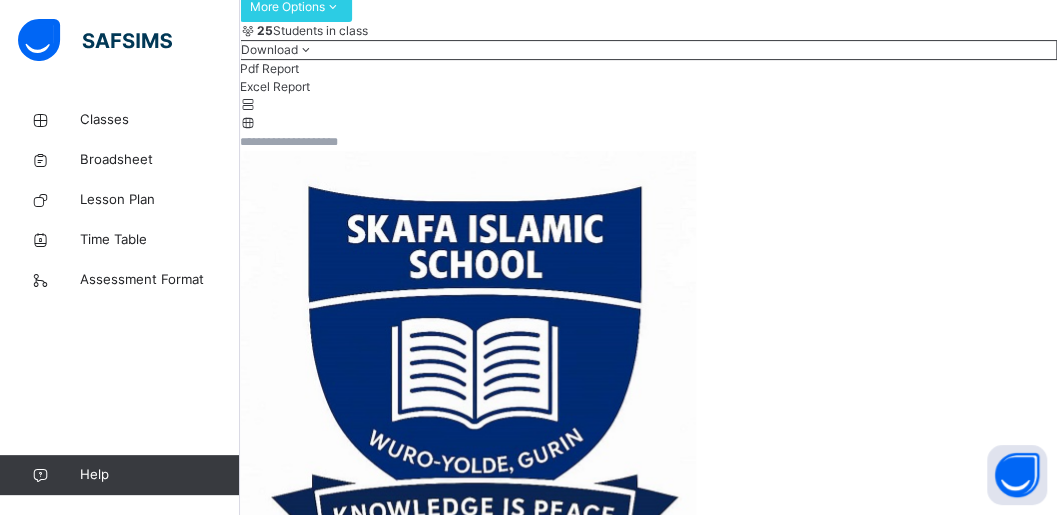 scroll, scrollTop: 266, scrollLeft: 0, axis: vertical 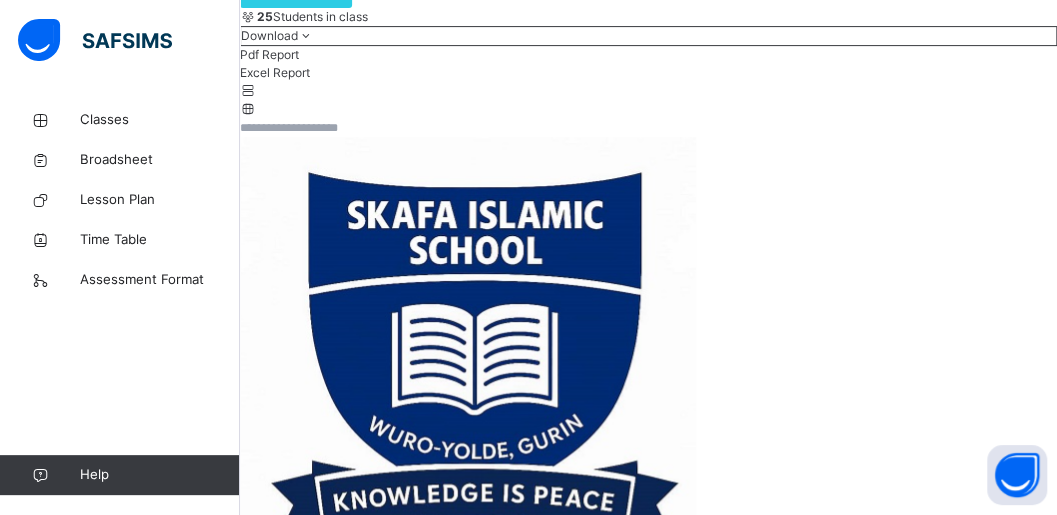 click on "Assess Students Take Attendance" at bounding box center [960, 3963] 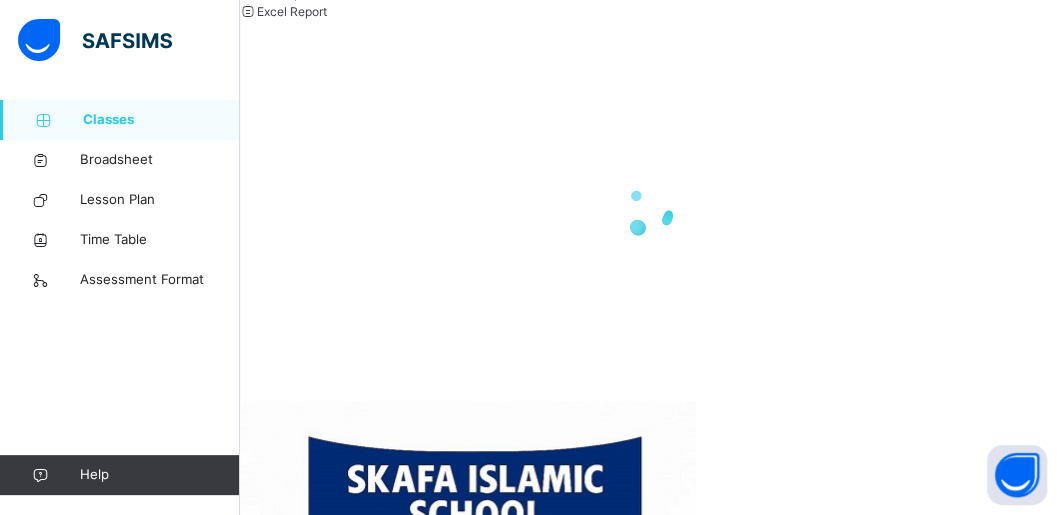 scroll, scrollTop: 0, scrollLeft: 0, axis: both 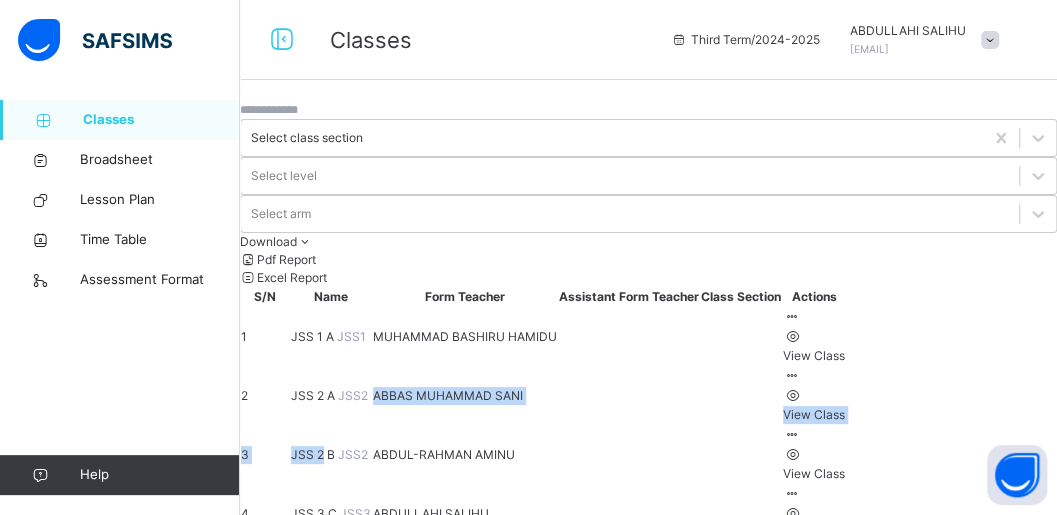 drag, startPoint x: 434, startPoint y: 302, endPoint x: 376, endPoint y: 378, distance: 95.60335 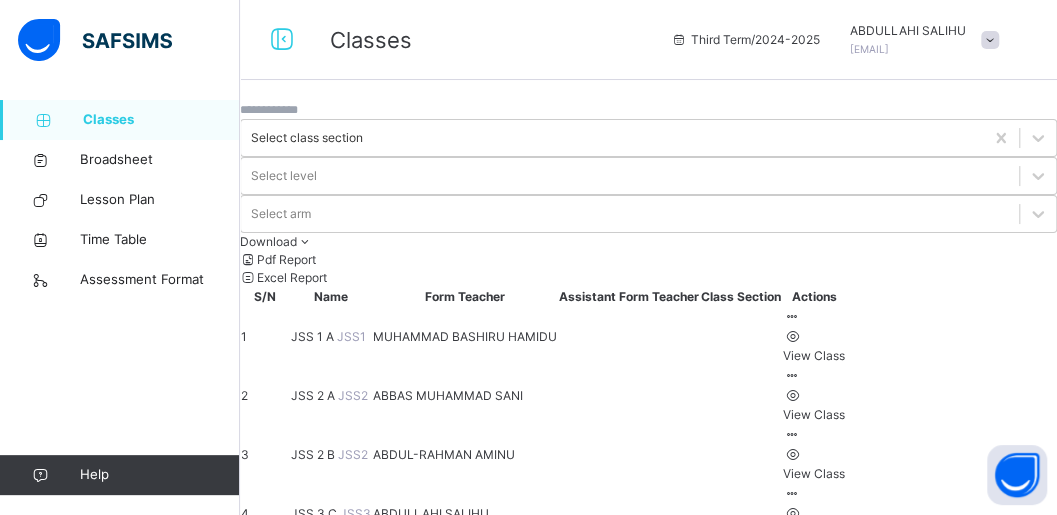 click on "JSS 2   B" at bounding box center (314, 454) 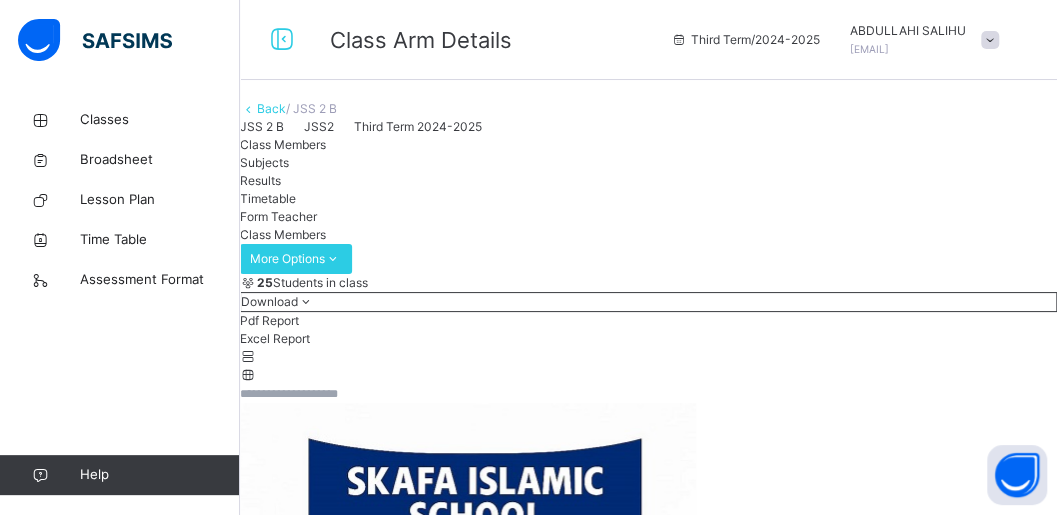click on "Subjects" at bounding box center (264, 162) 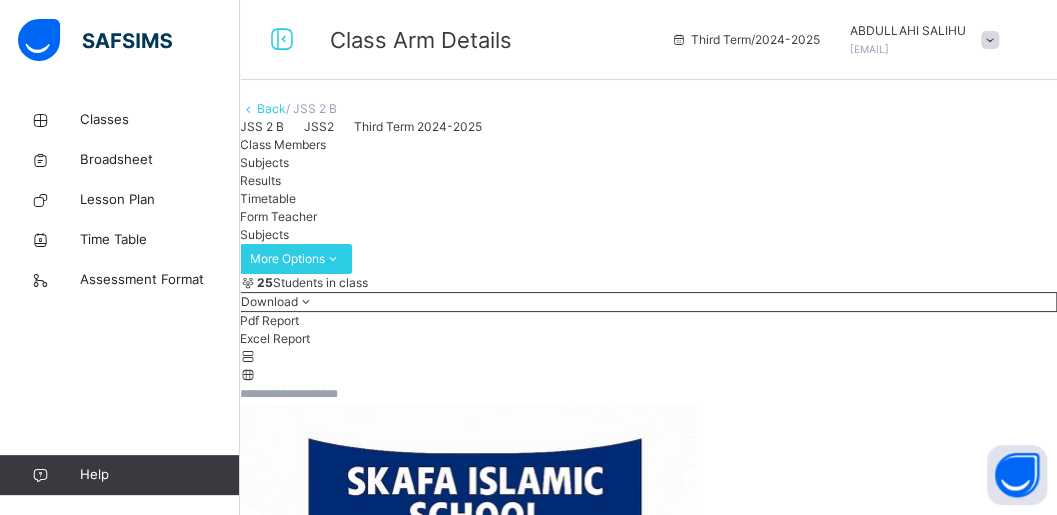 click on "Subjects" at bounding box center [264, 162] 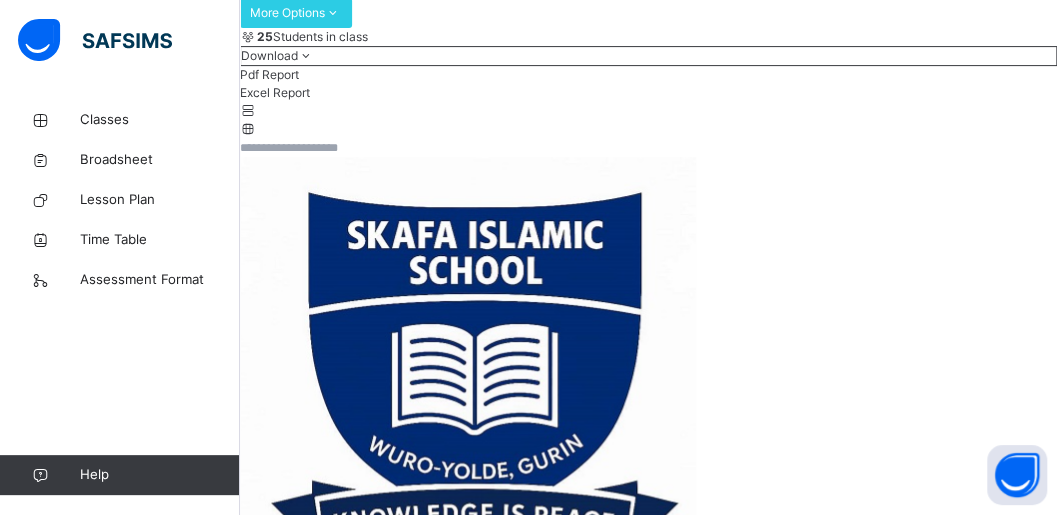 scroll, scrollTop: 266, scrollLeft: 0, axis: vertical 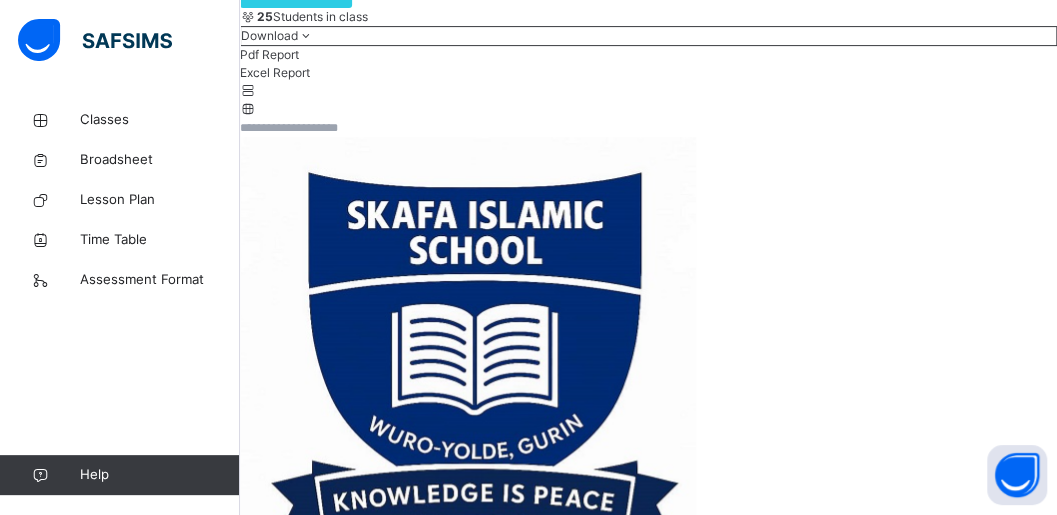 click at bounding box center (938, 3954) 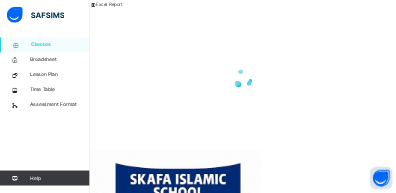 scroll, scrollTop: 0, scrollLeft: 0, axis: both 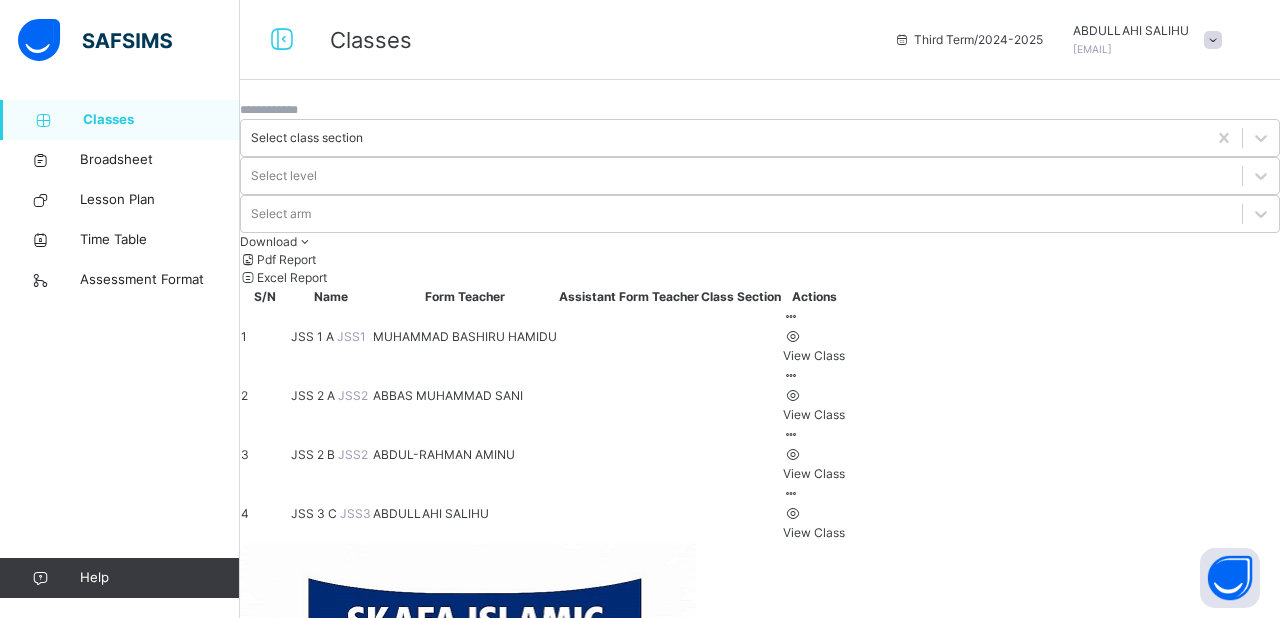 click on "[FIRST]   [LAST]" at bounding box center [1131, 31] 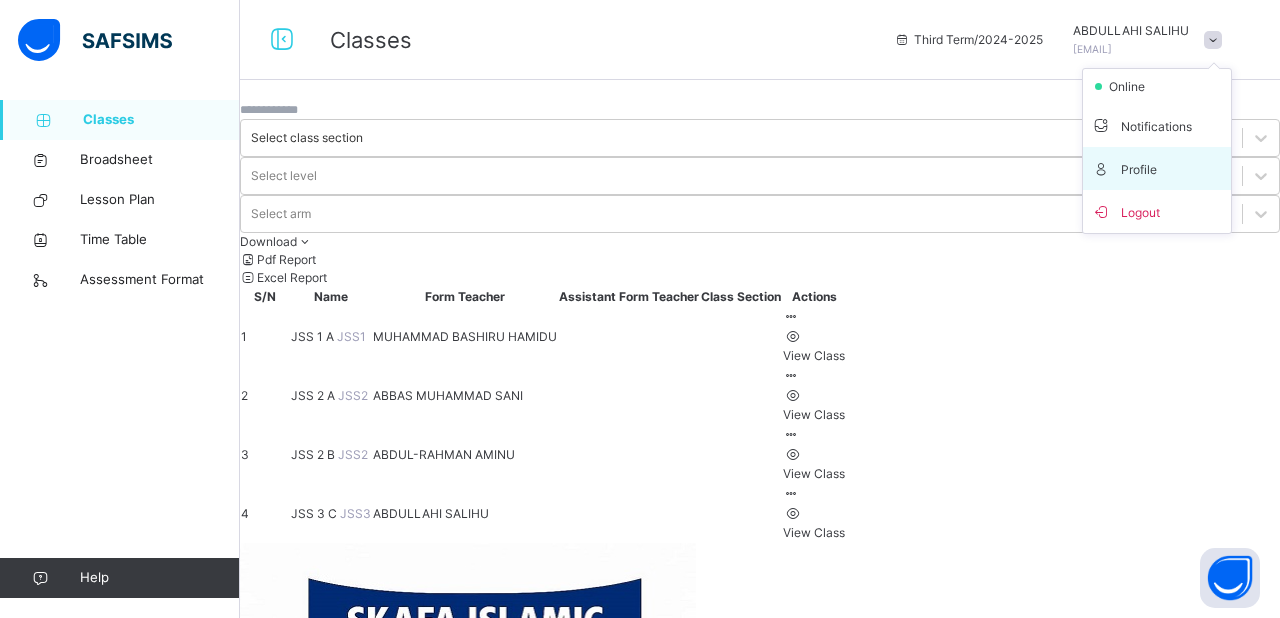 click on "Profile" at bounding box center [1157, 168] 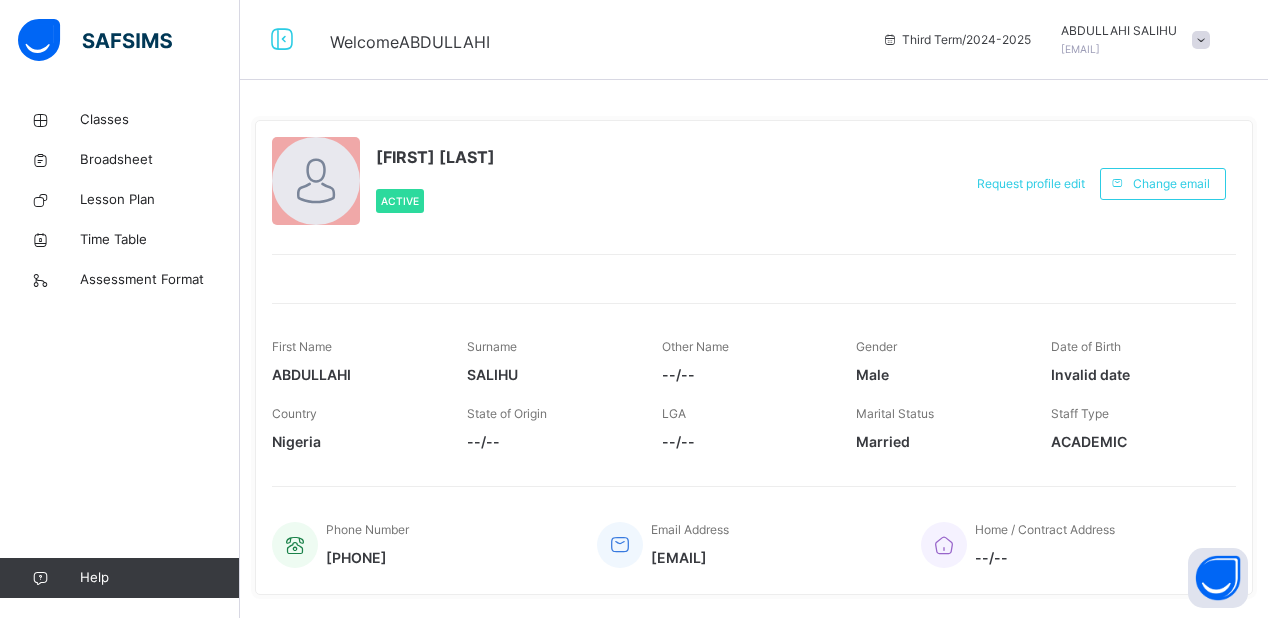 scroll, scrollTop: 0, scrollLeft: 0, axis: both 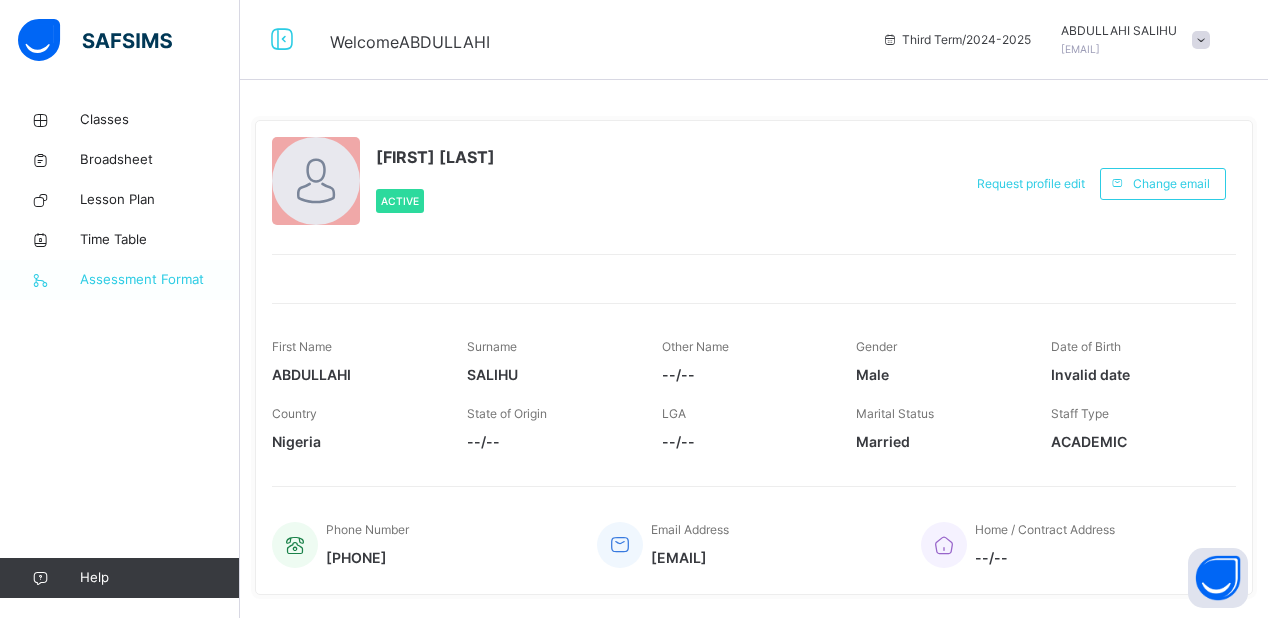 click on "Assessment Format" at bounding box center [160, 280] 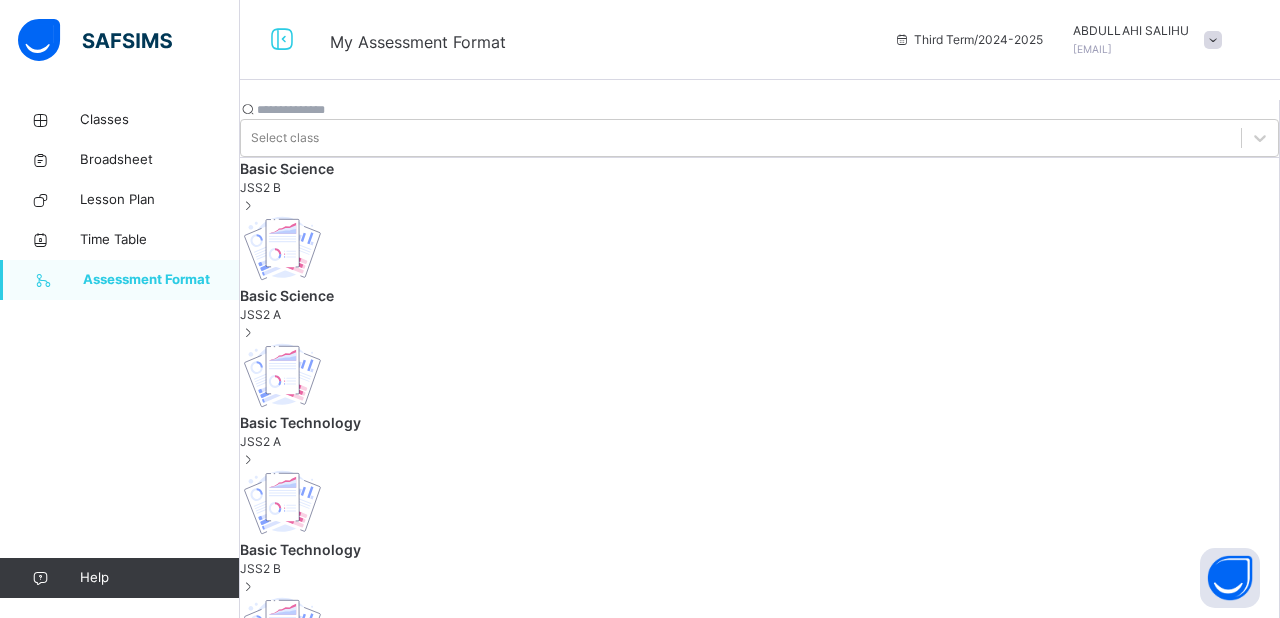 click at bounding box center (240, 179) 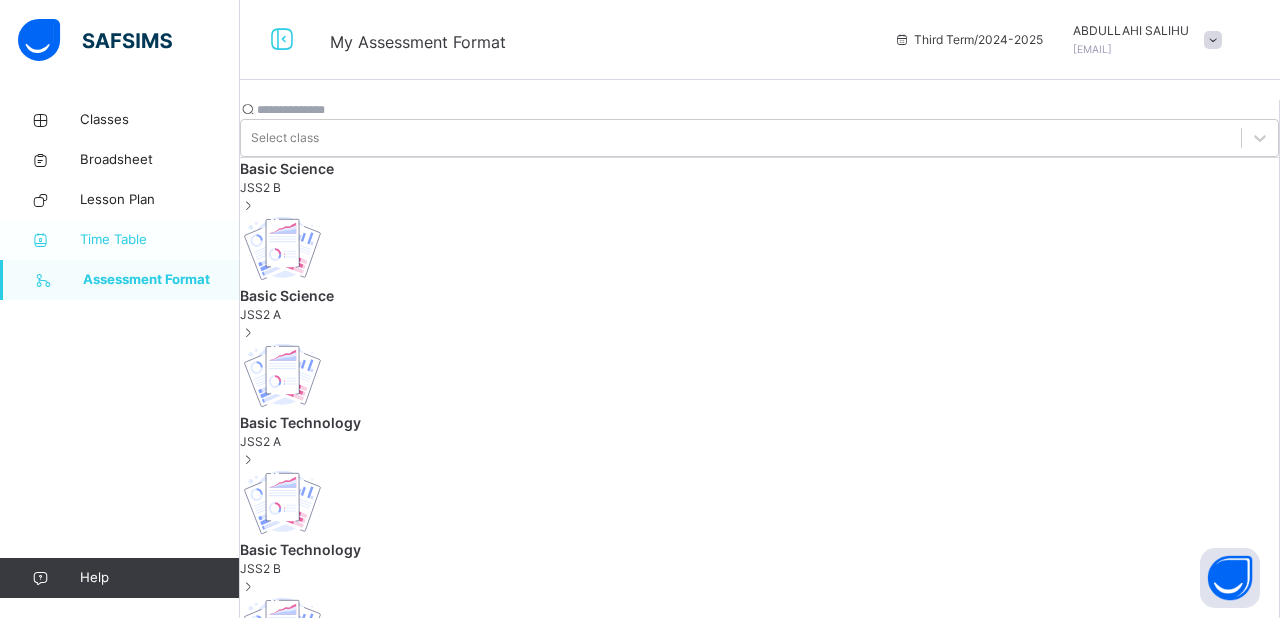 click on "Time Table" at bounding box center (160, 240) 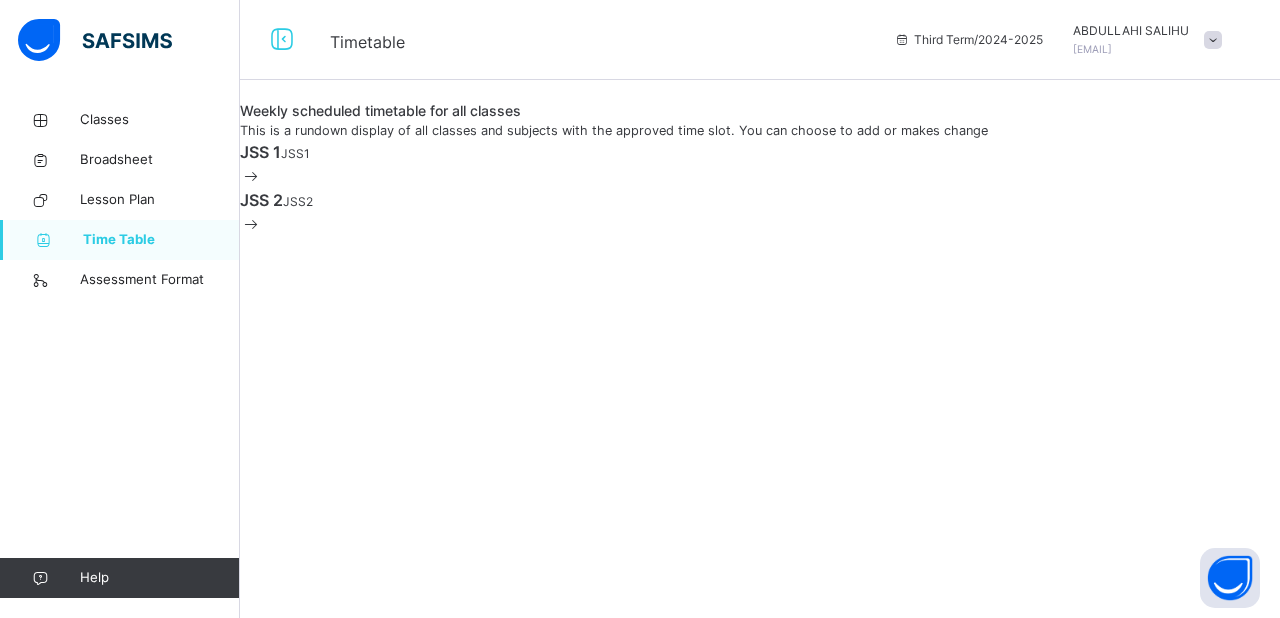 click on "JSS 1" at bounding box center [260, 152] 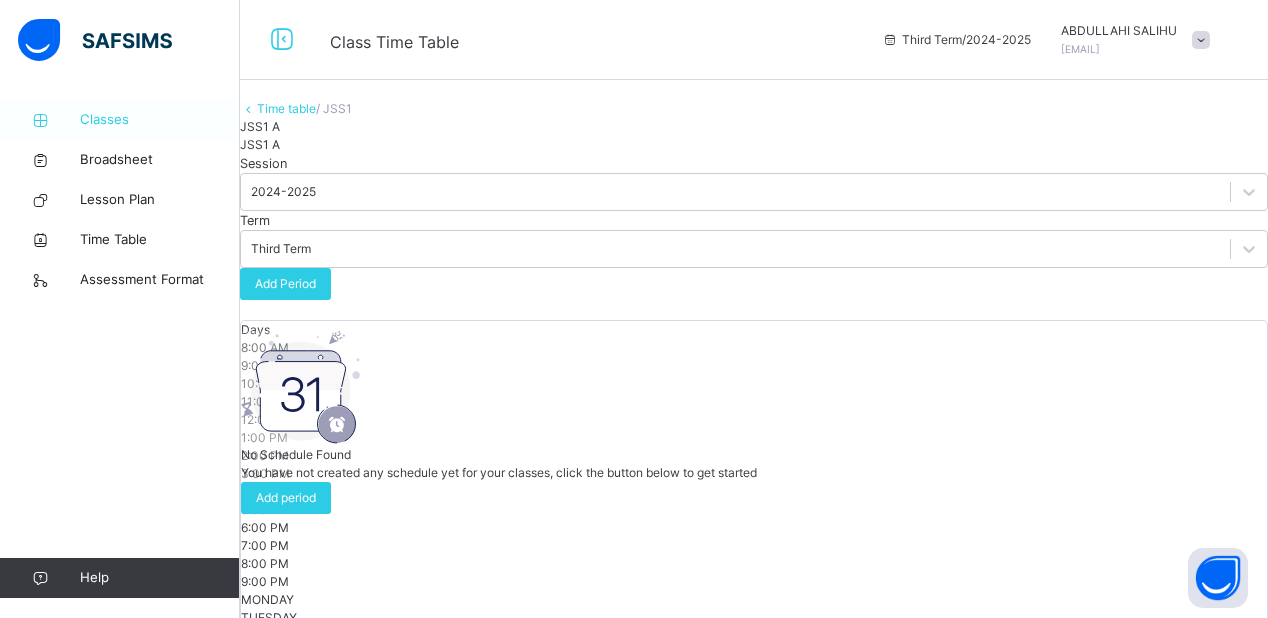 click on "Classes" at bounding box center [160, 120] 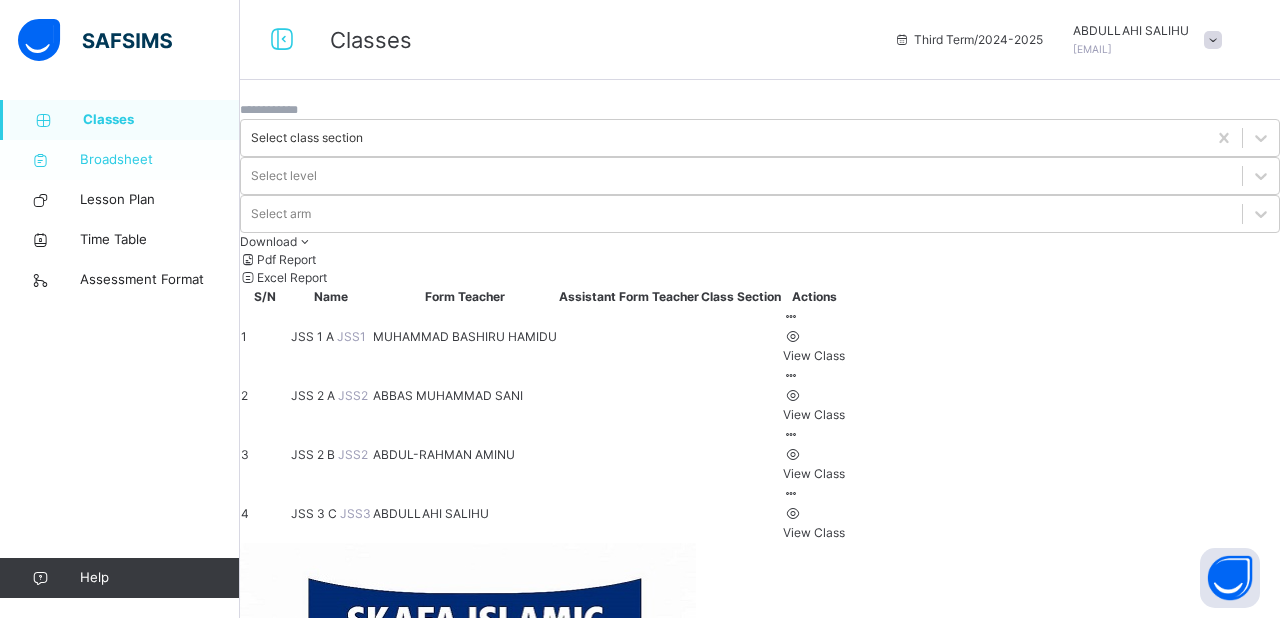 click on "Broadsheet" at bounding box center [160, 160] 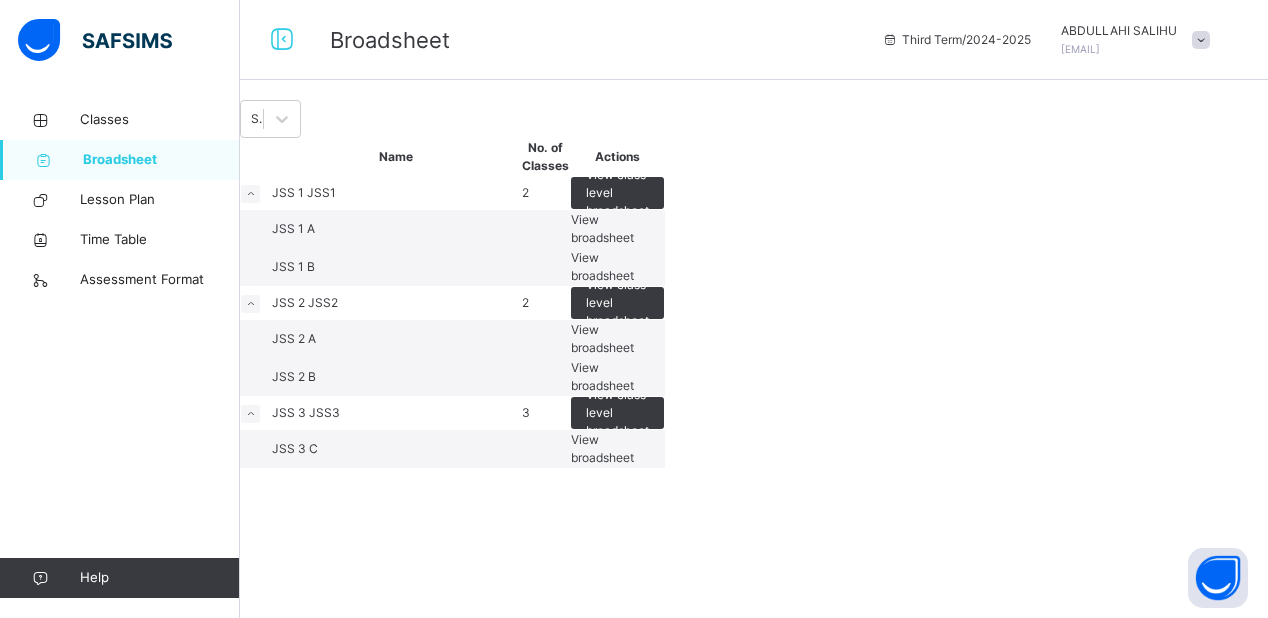 click at bounding box center (545, 229) 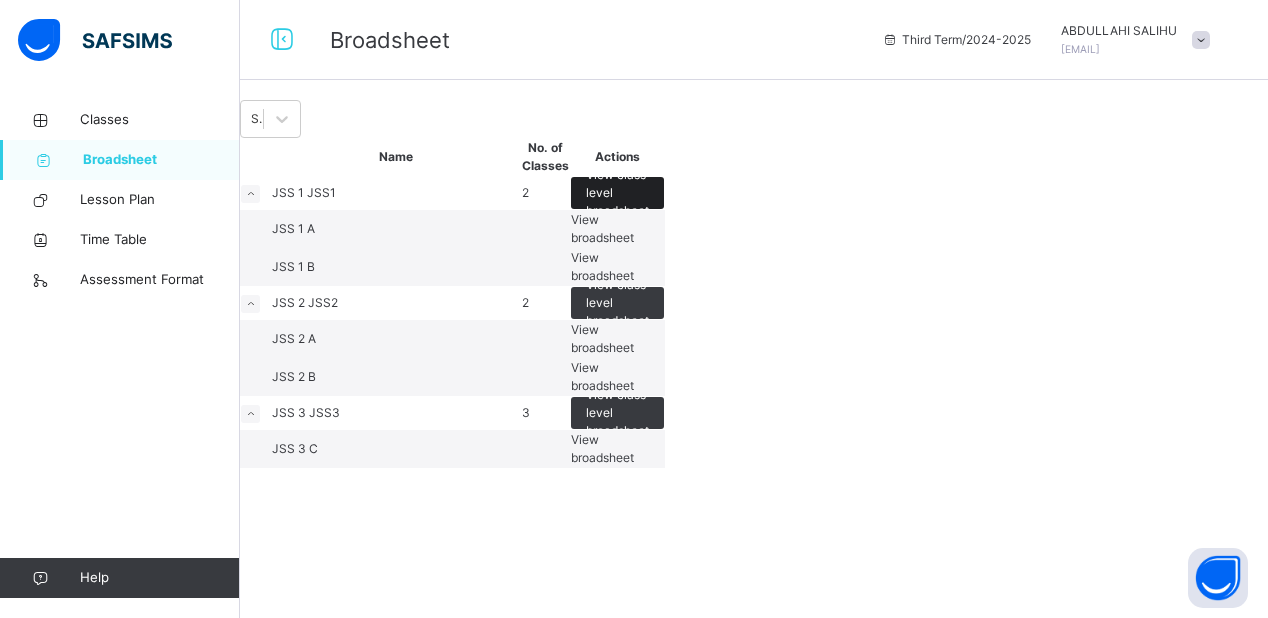 click on "View class level broadsheet" at bounding box center [617, 193] 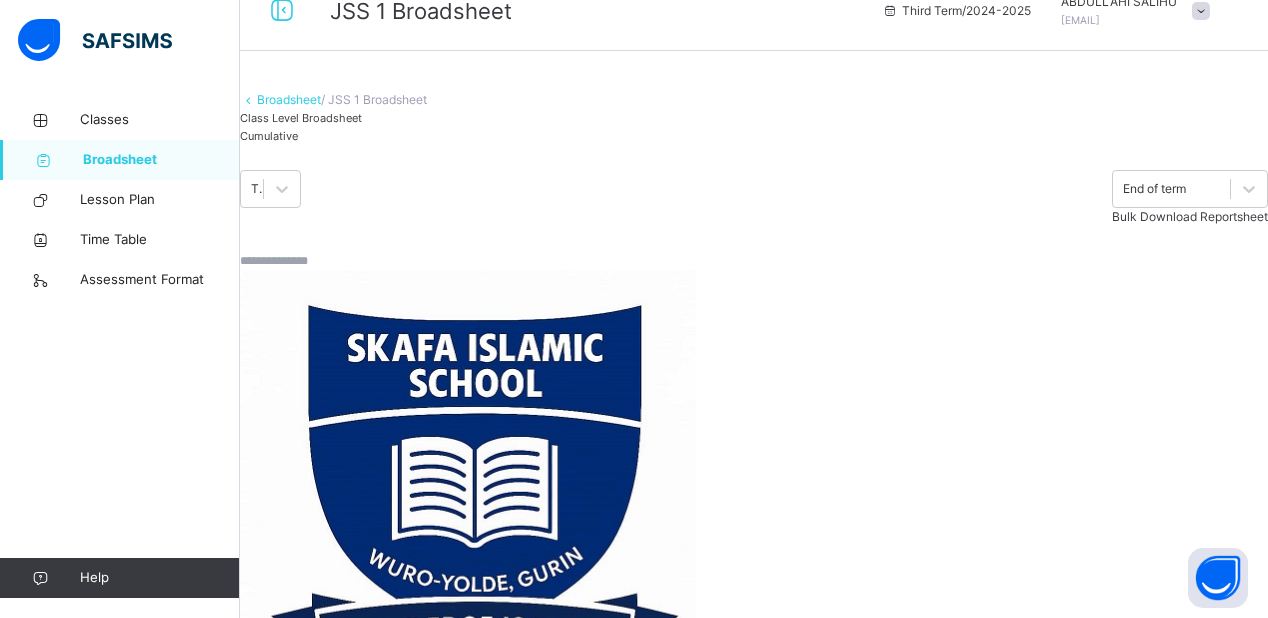 scroll, scrollTop: 32, scrollLeft: 0, axis: vertical 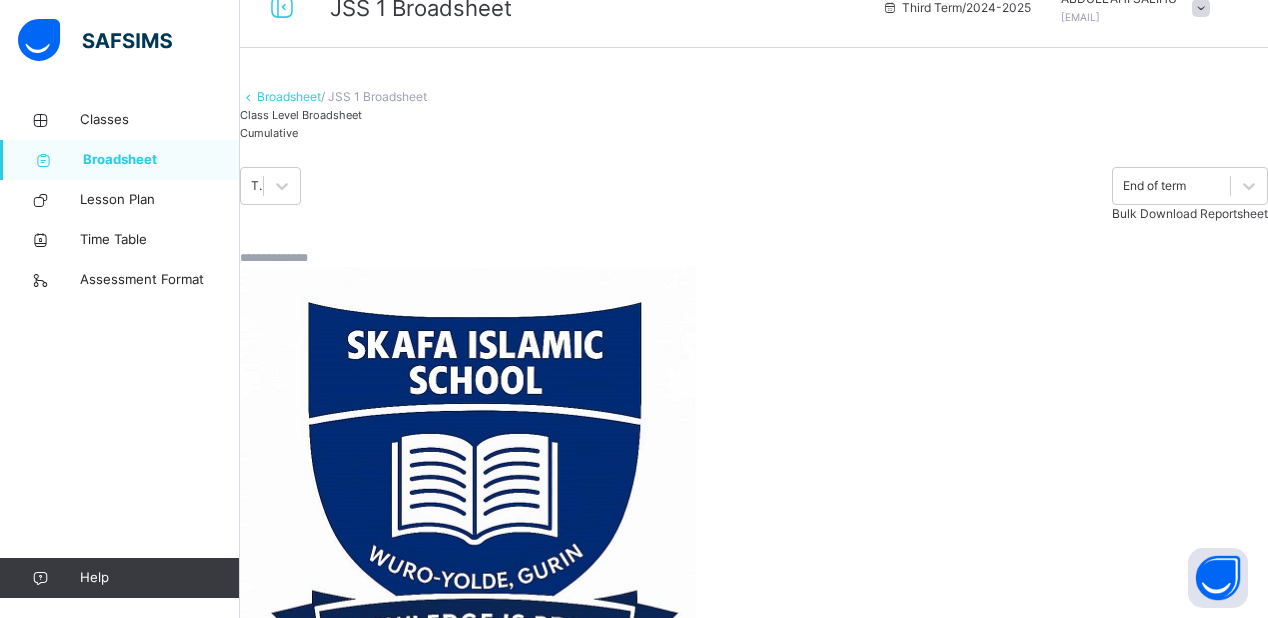 click on "Third Term End of term Bulk Download Reportsheet" at bounding box center (754, 195) 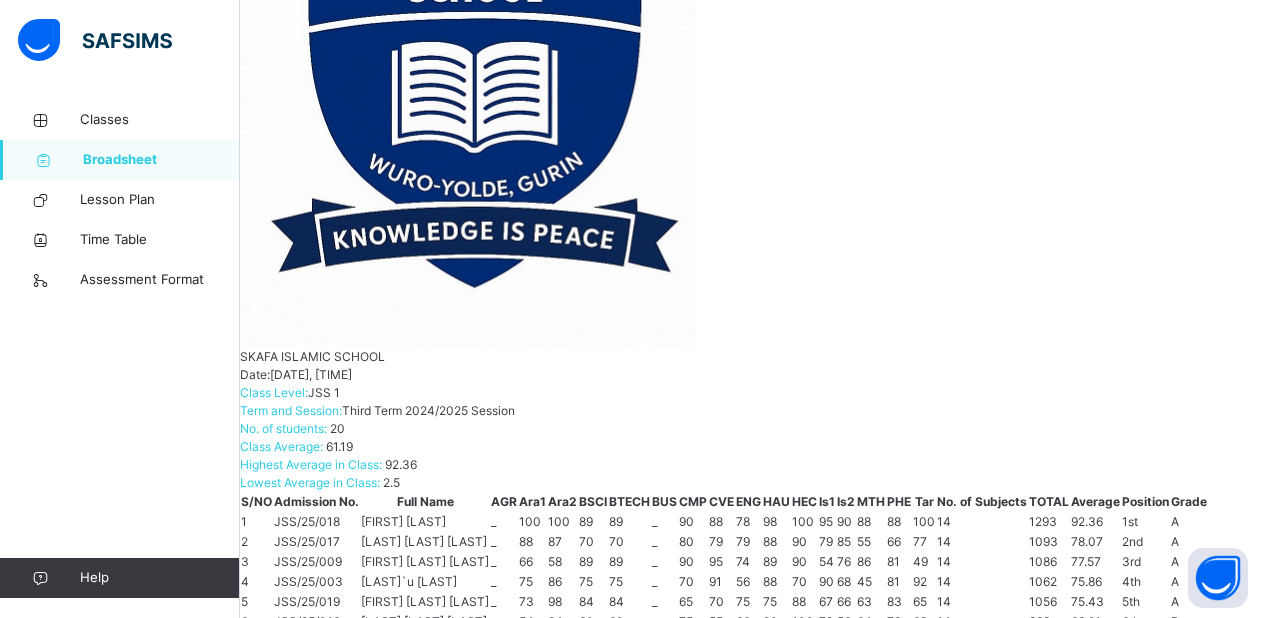 scroll, scrollTop: 426, scrollLeft: 0, axis: vertical 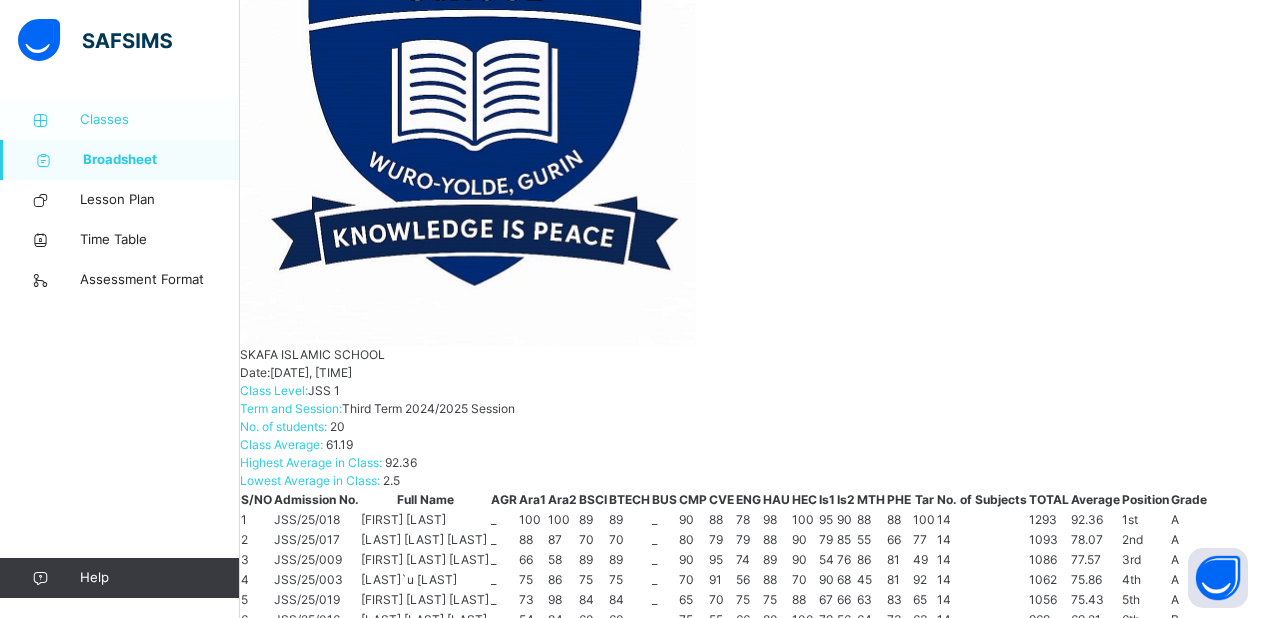 click on "Classes" at bounding box center (160, 120) 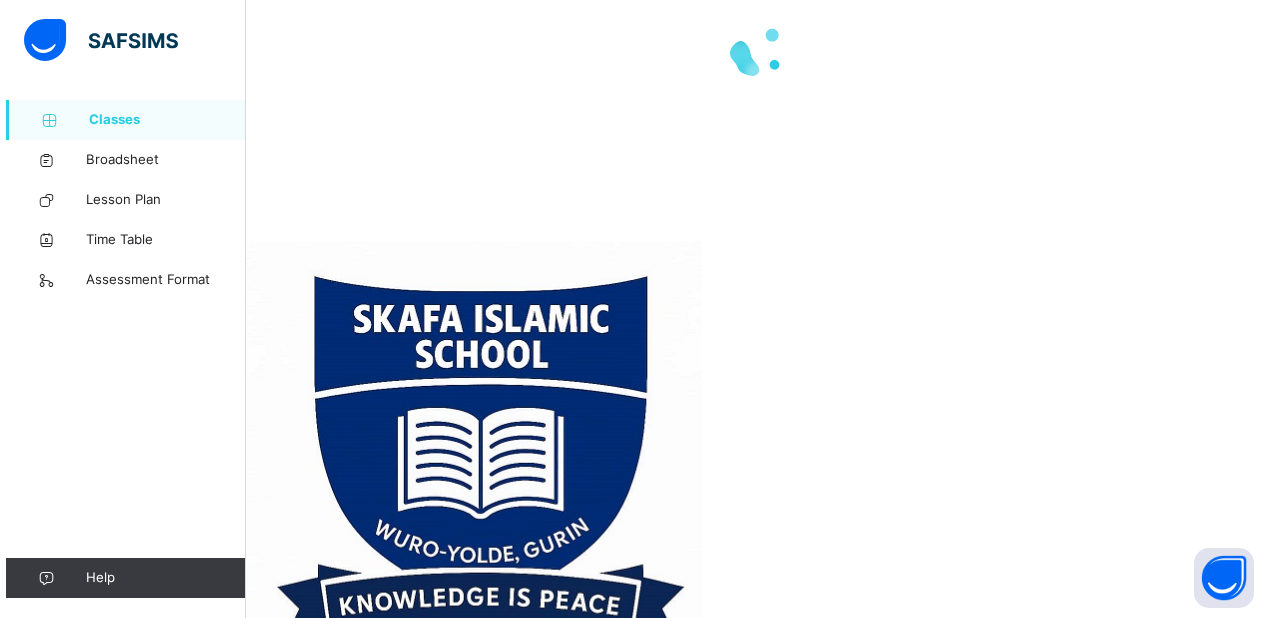 scroll, scrollTop: 0, scrollLeft: 0, axis: both 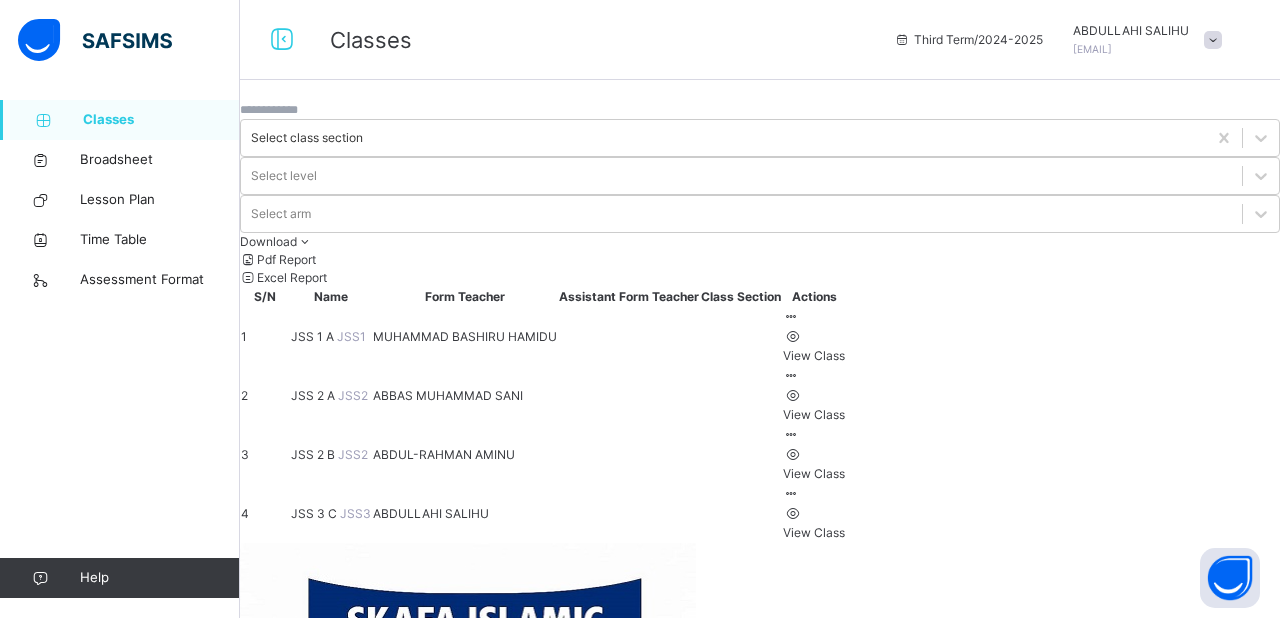 click on "Select class section Select level Select arm DownloadPdf Report Excel Report S/N Name Form Teacher Assistant Form Teacher Class Section Actions 1 JSS 1   A   JSS1 [LAST] [LAST] [LAST] View Class 2 JSS 2   A   JSS2 [LAST] [LAST] [LAST] View Class 3 JSS 2   B   JSS2 [LAST] [LAST]  View Class 4 JSS 3   C   JSS3 [LAST] [LAST]  View Class × Form Teacher Select Form Teacher [LAST] [LAST]  Select Assistant Form Teacher Cancel Save  SKAFA ISLAMIC SCHOOL [LAST], [LAST], [LAST] [LAST] [LAST] , Phone:   [PHONE] List of Classes [DATE] Total no. of classes:  21 Term:  Third Term Session:  2024-2025 S/N Class name Class Arms Form Teacher Supervisor Subject Teachers 1 NUR 1 NURSERY1 A [LAST] [LAST] GURIN No supervisor [LAST] [LAST] (Islamic Religion Studies) [LAST] [LAST]  (Handwriting) [LAST] [LAST]  (Songs & Rhymes) [LAST] [LAST]  (Qur'an) [LAST] [LAST] (Social Studies) [LAST] [LAST]  (Arabic) [LAST] [LAST] (English Language) 2 NUR 1 NURSERY1 B 3 A" at bounding box center [760, 2450] 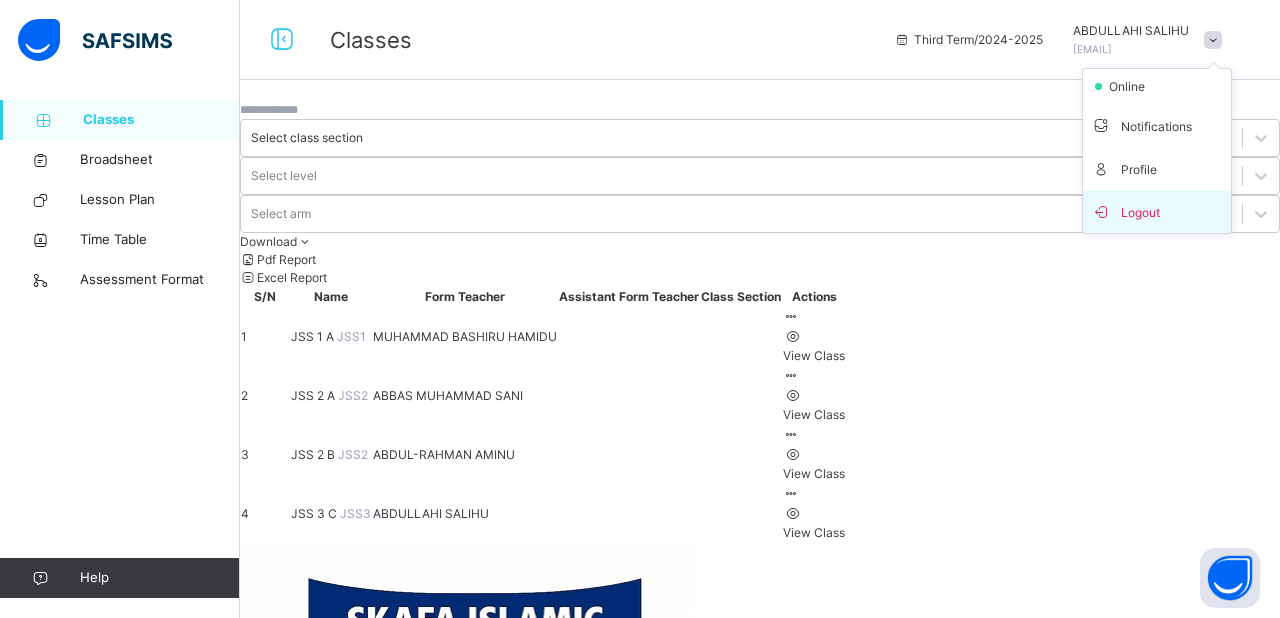 click on "Logout" at bounding box center [1157, 211] 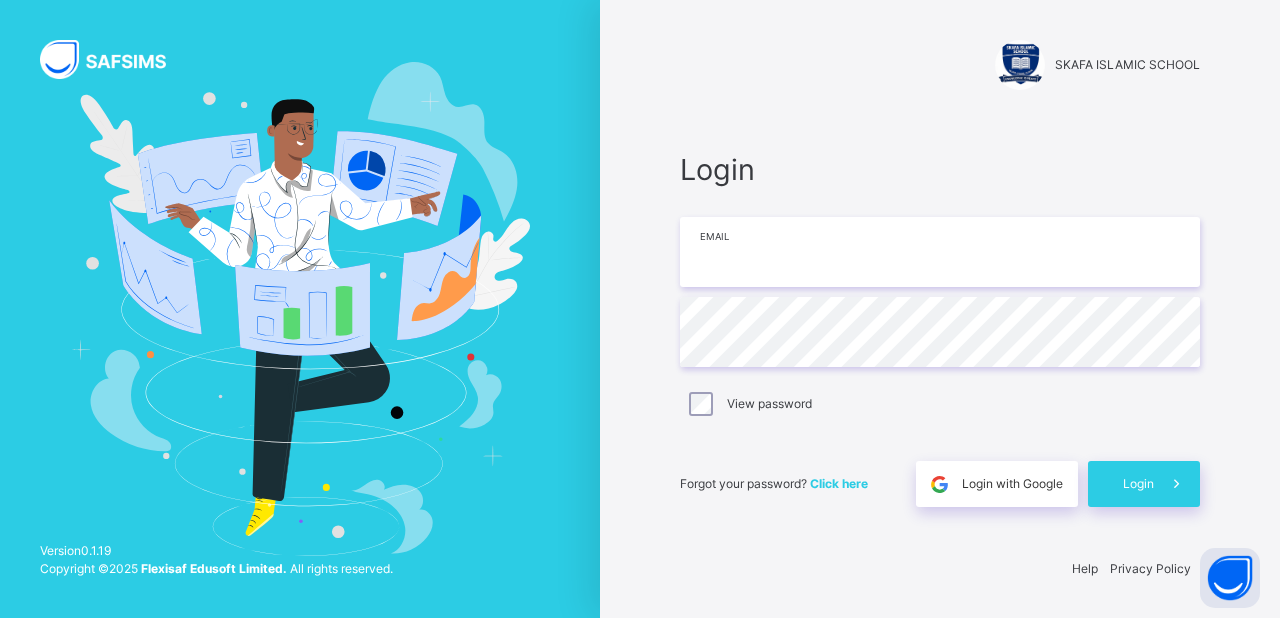 click at bounding box center (940, 252) 